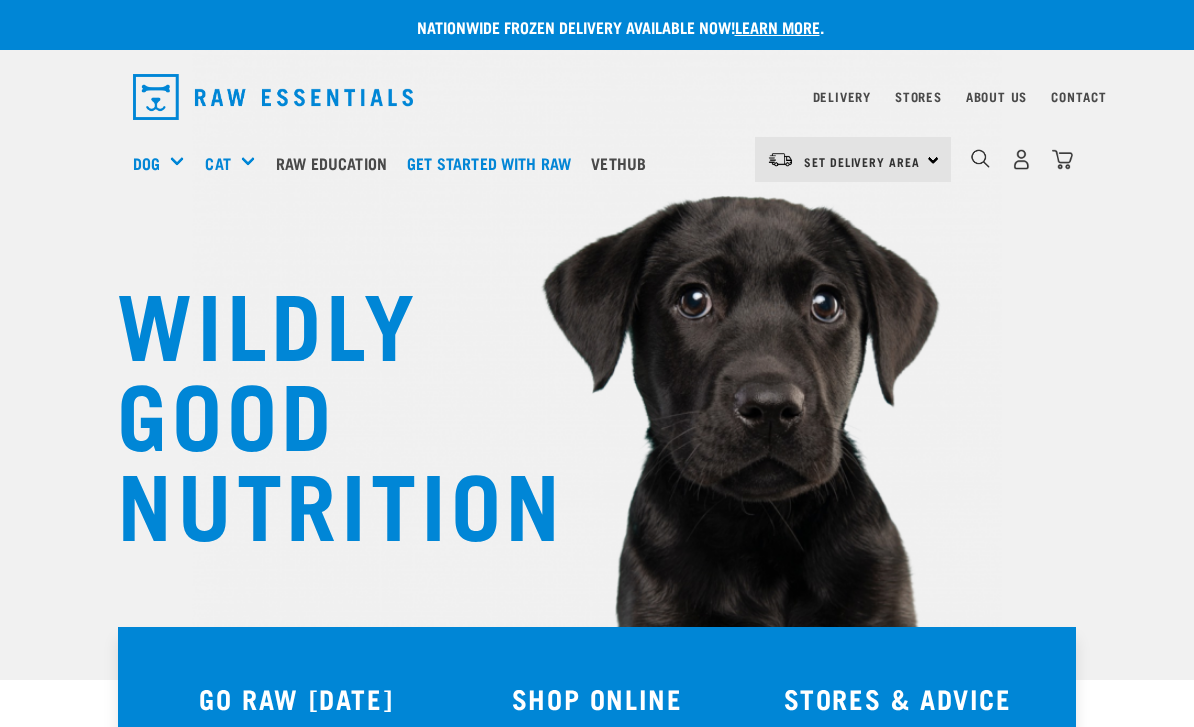 scroll, scrollTop: 0, scrollLeft: 0, axis: both 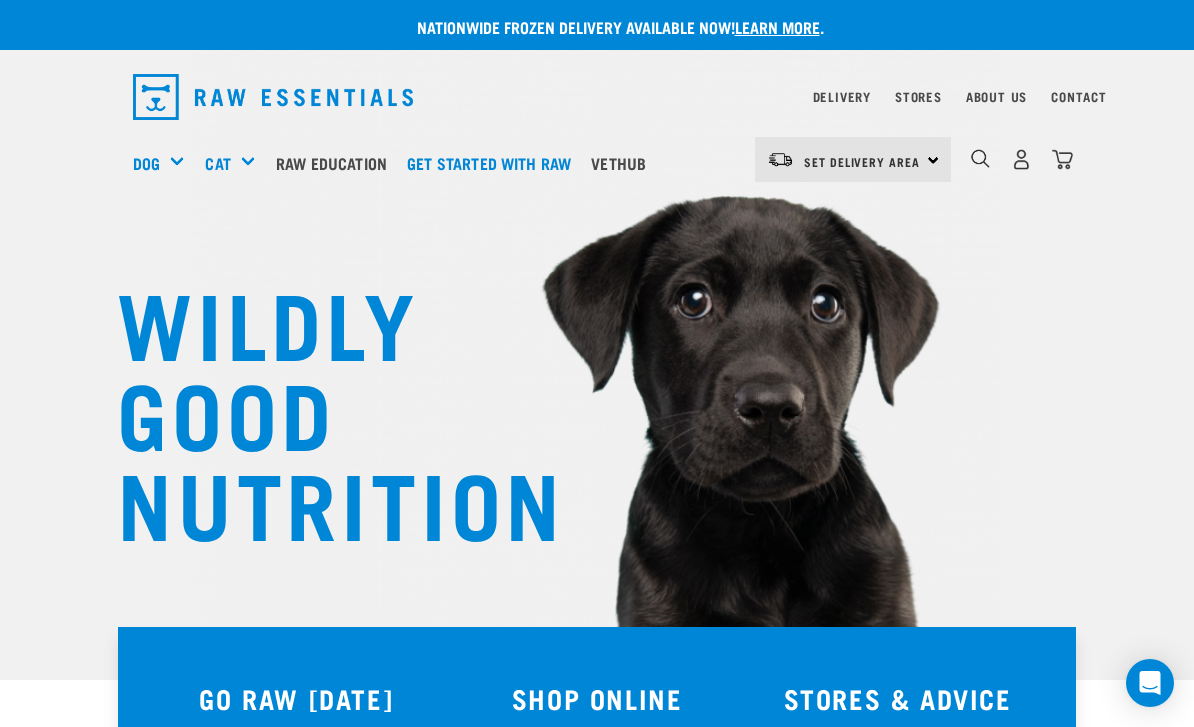 click on "WILDLY GOOD NUTRITION" at bounding box center (597, 340) 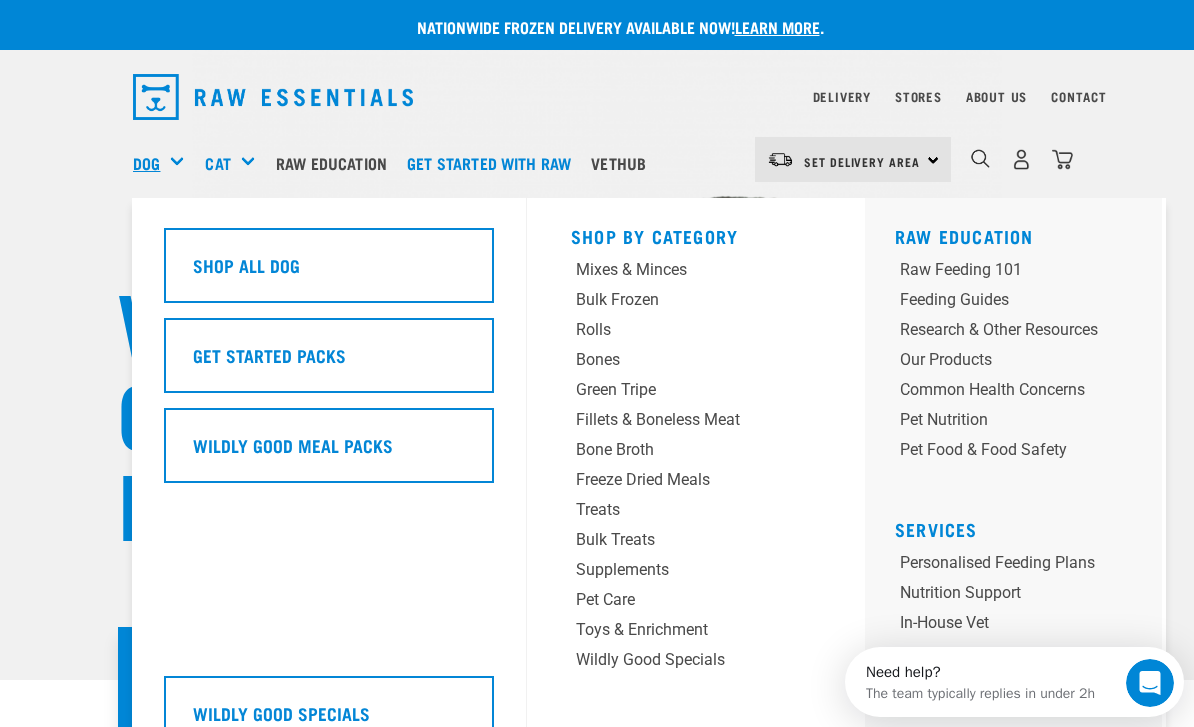 scroll, scrollTop: 0, scrollLeft: 0, axis: both 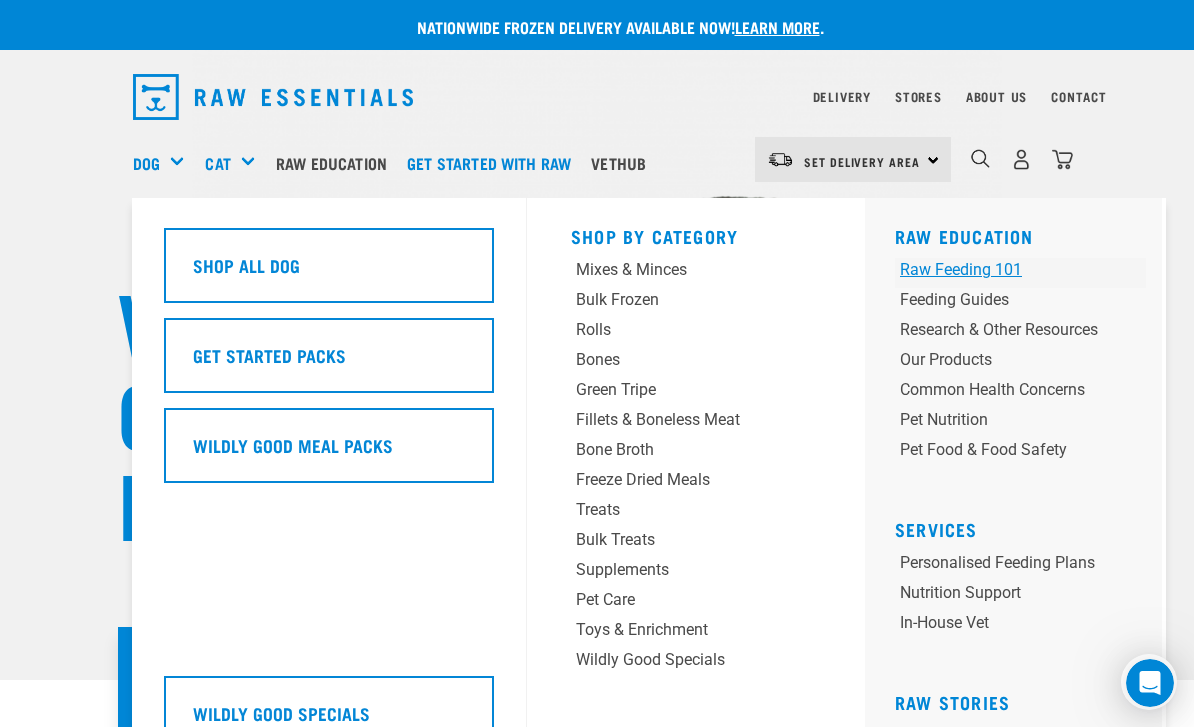 click on "Raw Feeding 101" at bounding box center (999, 270) 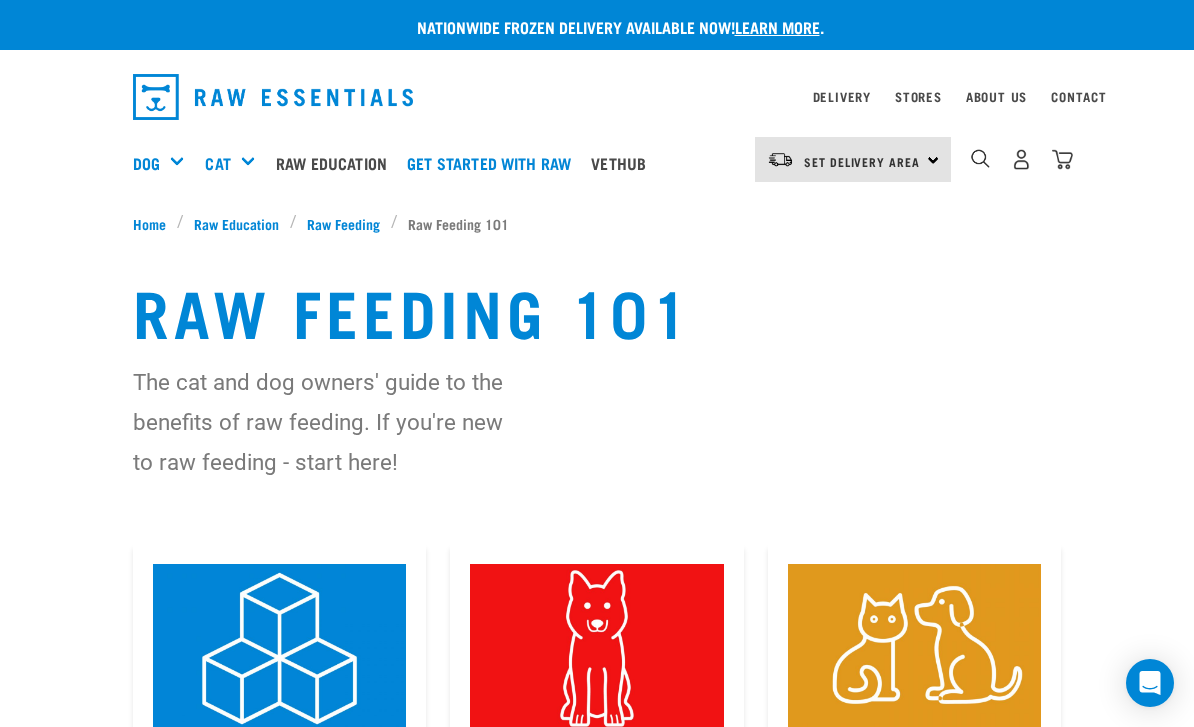 scroll, scrollTop: 0, scrollLeft: 0, axis: both 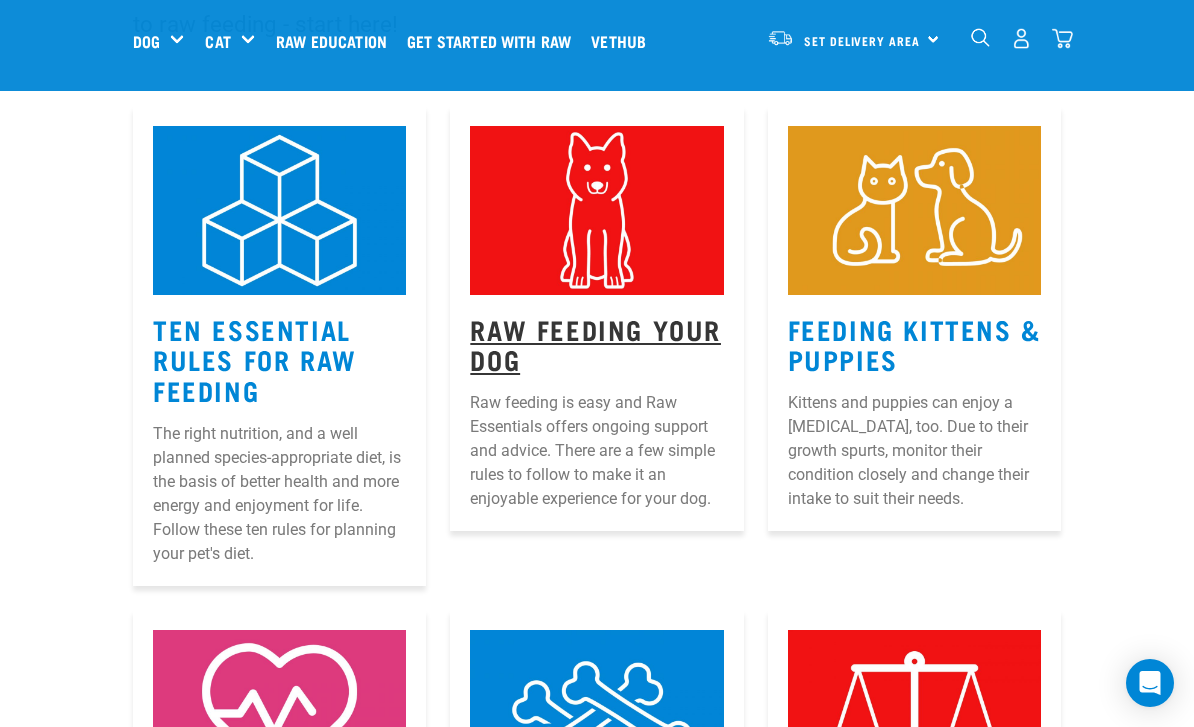 click on "Raw Feeding Your Dog" at bounding box center (595, 344) 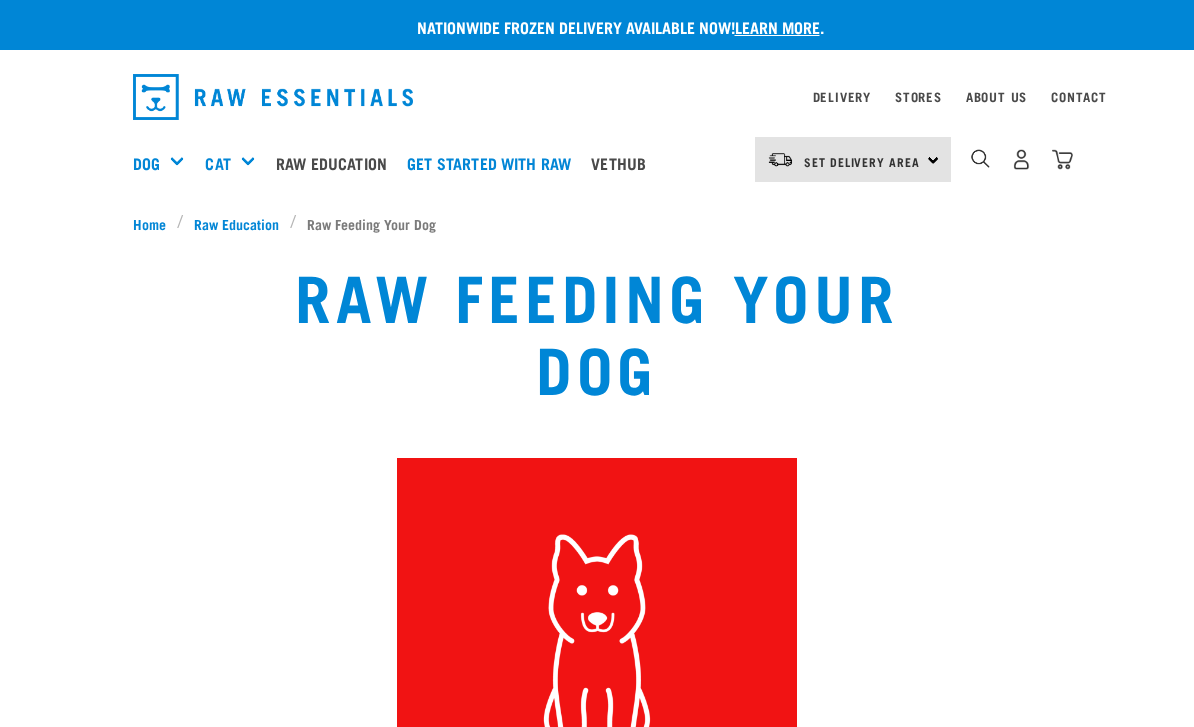 scroll, scrollTop: 0, scrollLeft: 0, axis: both 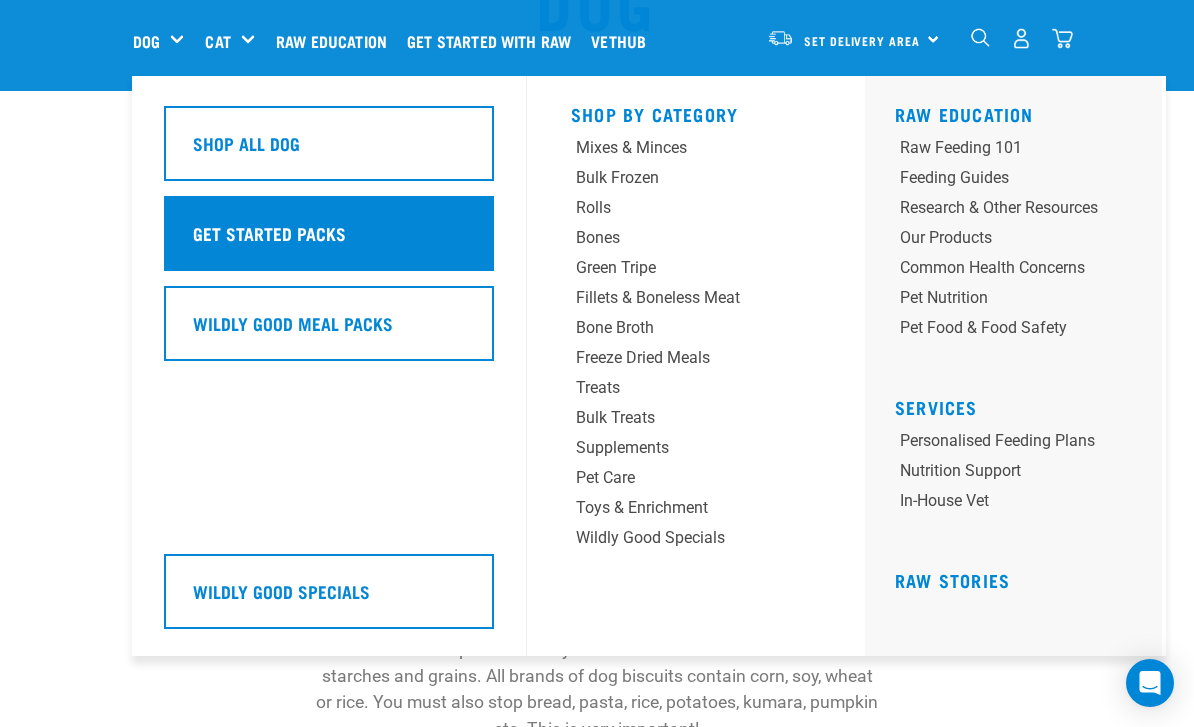 click on "Get started packs" at bounding box center [329, 233] 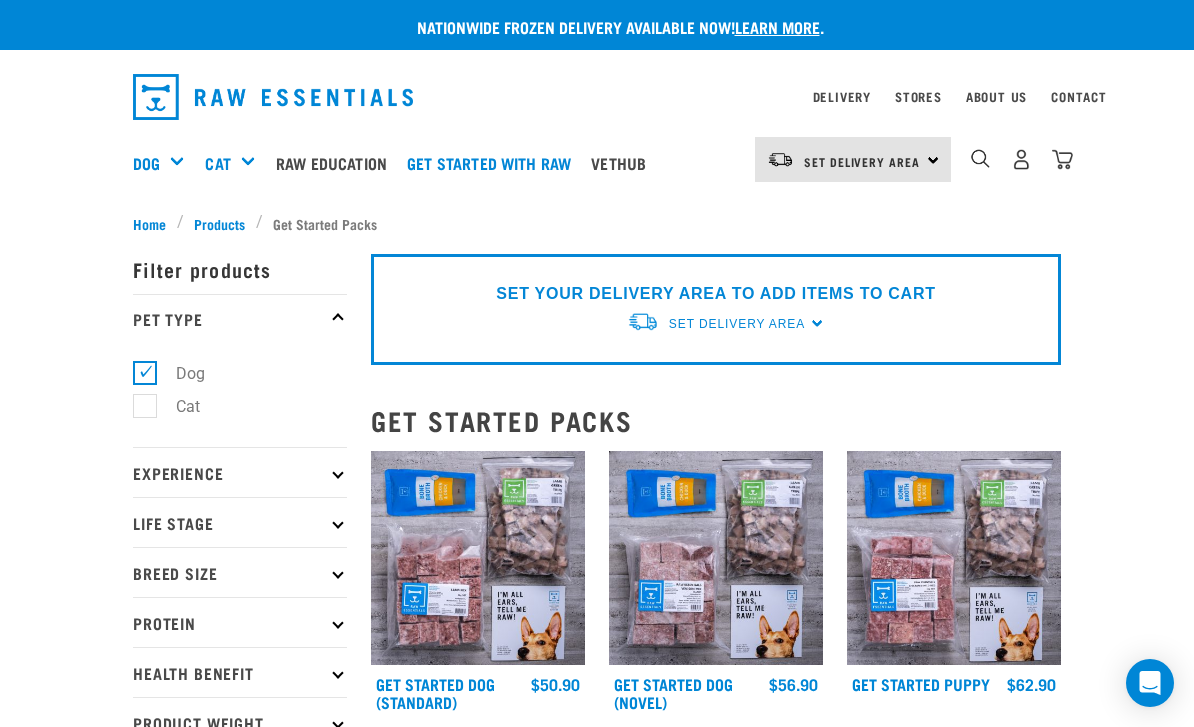 scroll, scrollTop: 0, scrollLeft: 0, axis: both 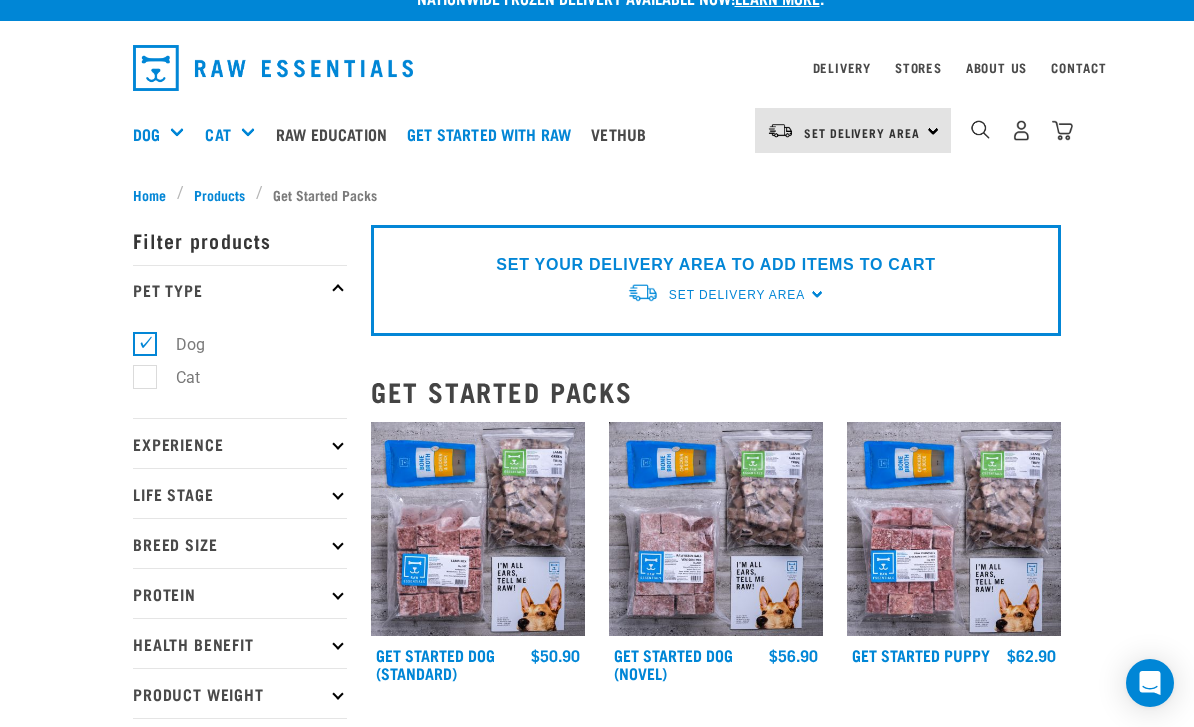 click on "Experience" at bounding box center [240, 443] 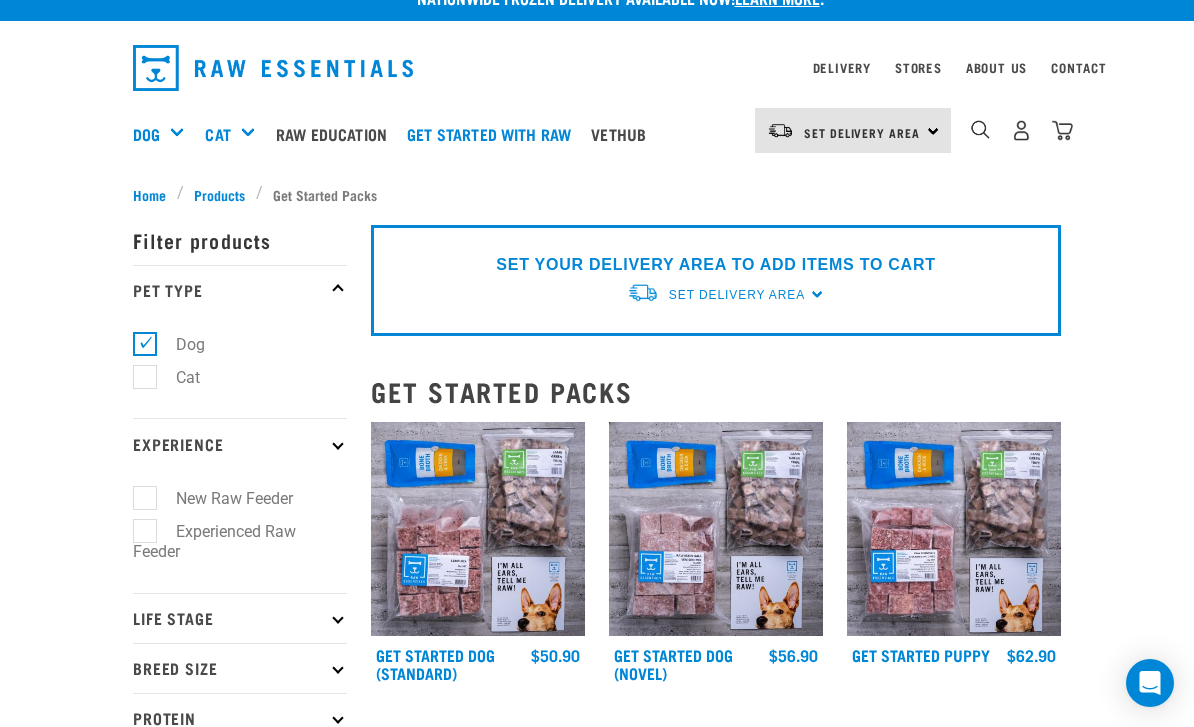 click on "New Raw Feeder" at bounding box center (222, 498) 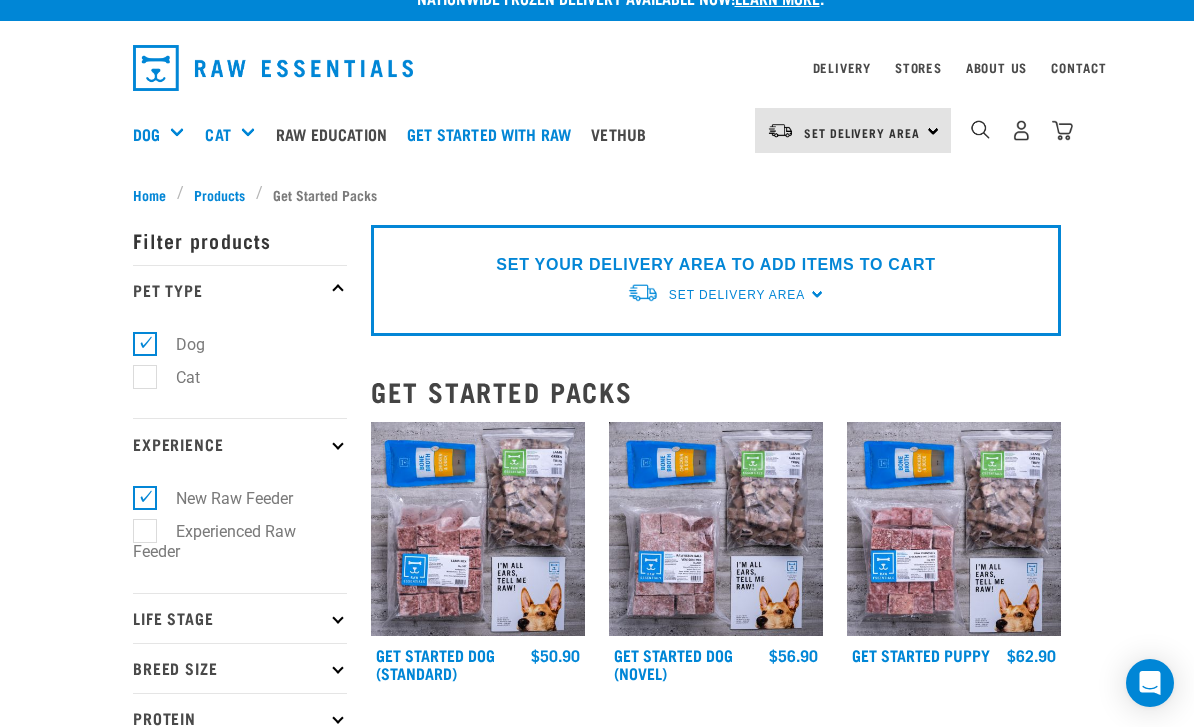 click on "Life Stage" at bounding box center (240, 618) 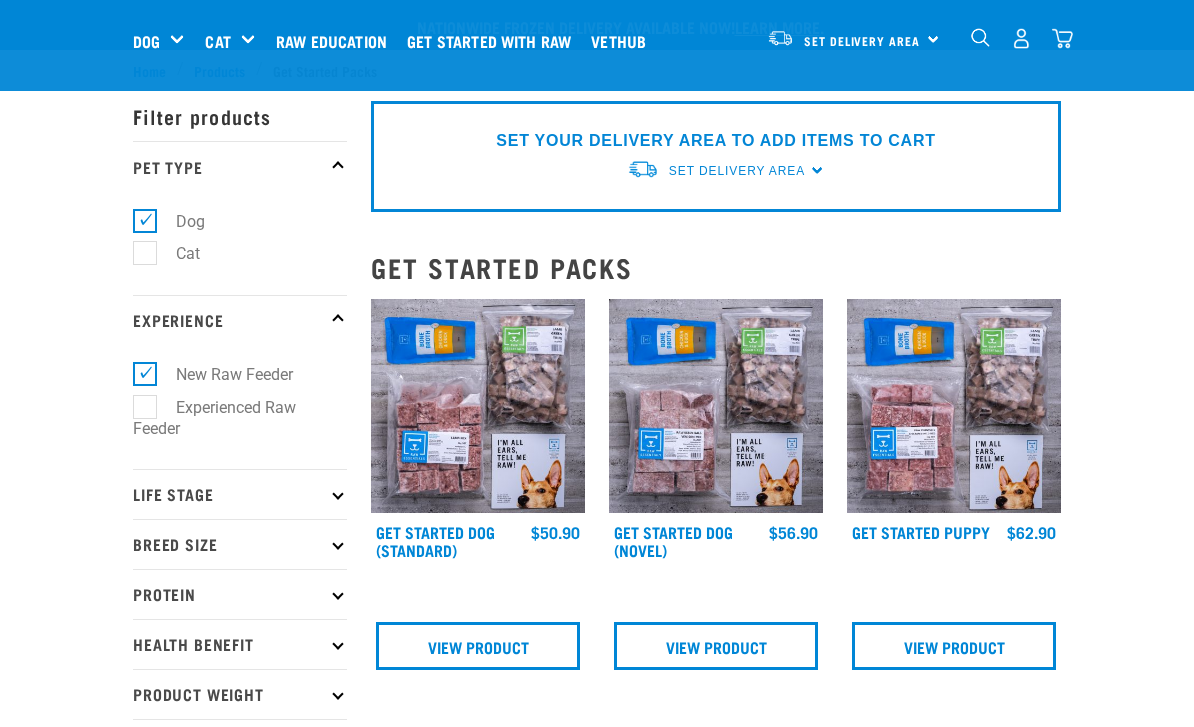 scroll, scrollTop: 97, scrollLeft: 0, axis: vertical 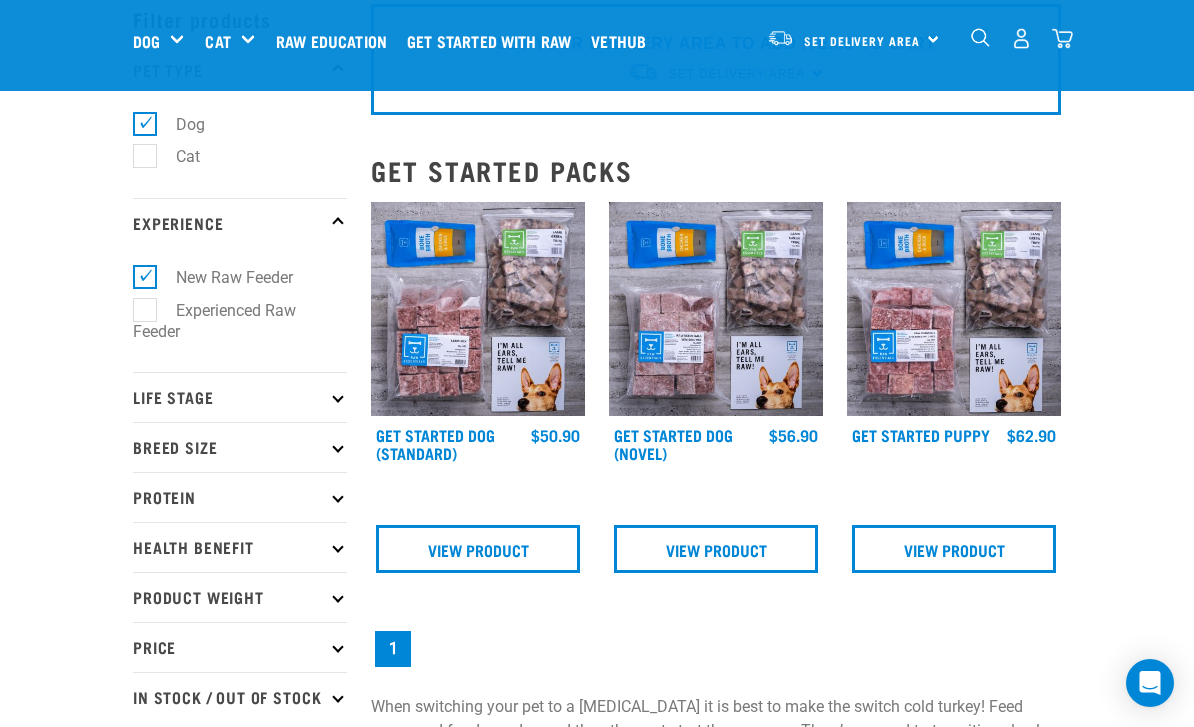 click on "Life Stage" at bounding box center [240, 397] 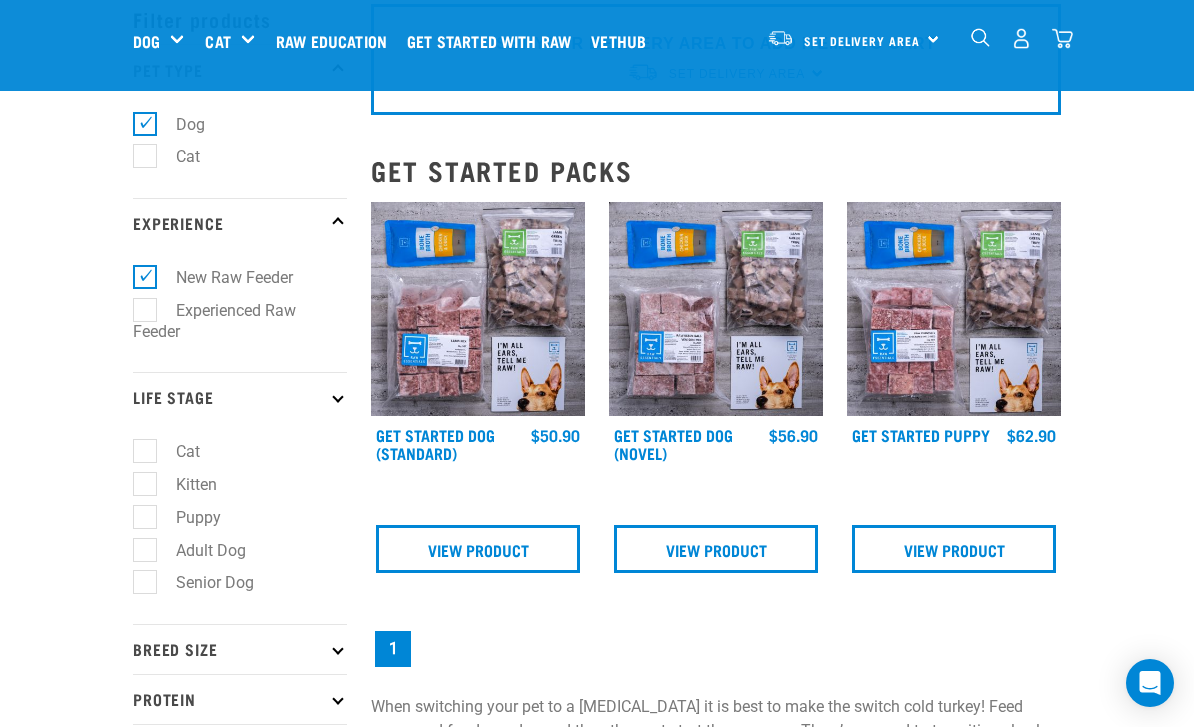 click on "Adult Dog" at bounding box center [199, 550] 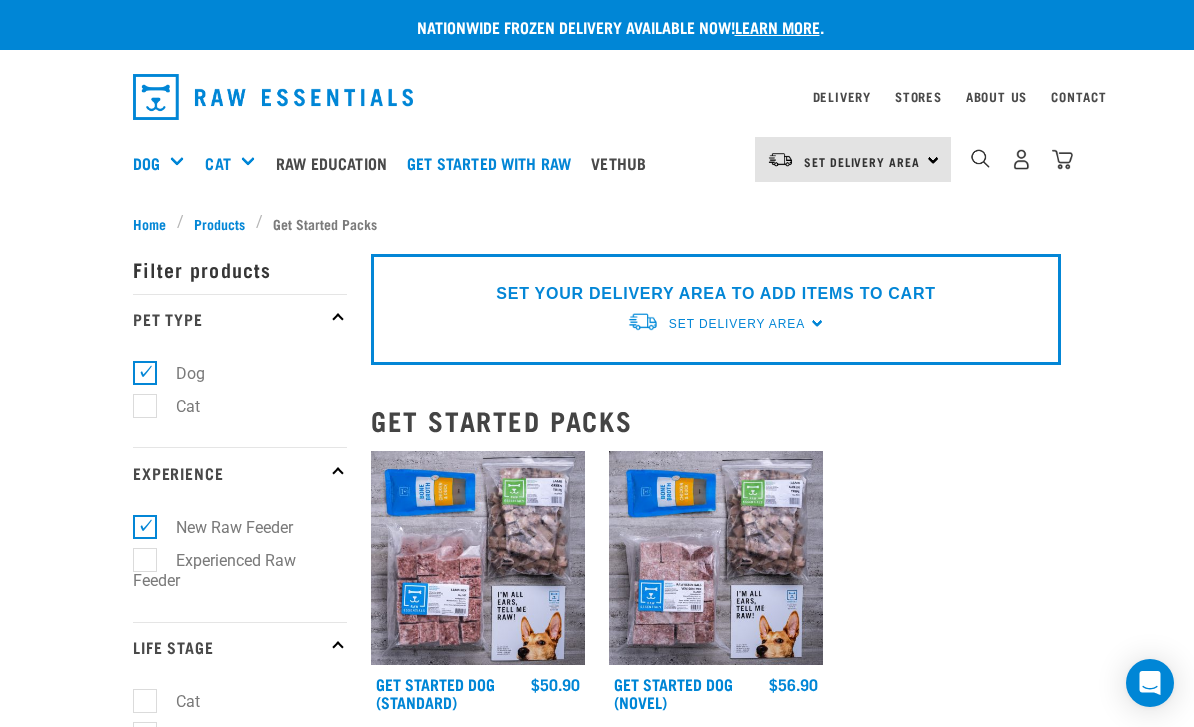 scroll, scrollTop: 0, scrollLeft: 0, axis: both 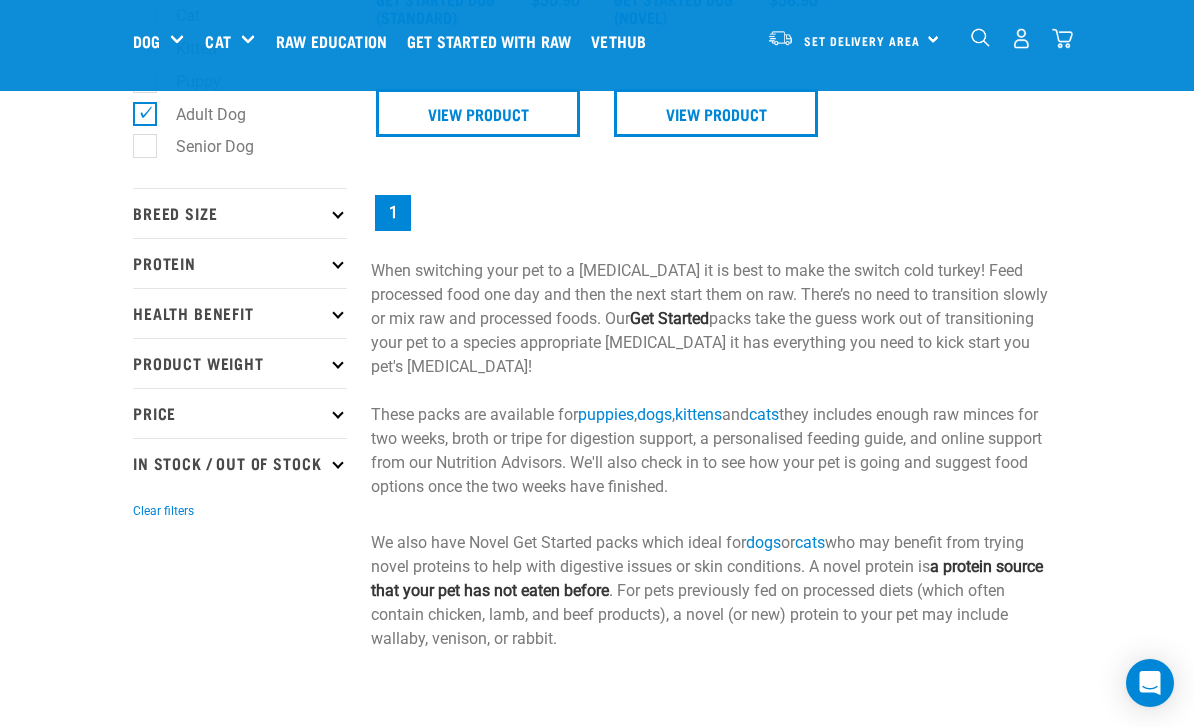 click on "Breed Size" at bounding box center [240, 213] 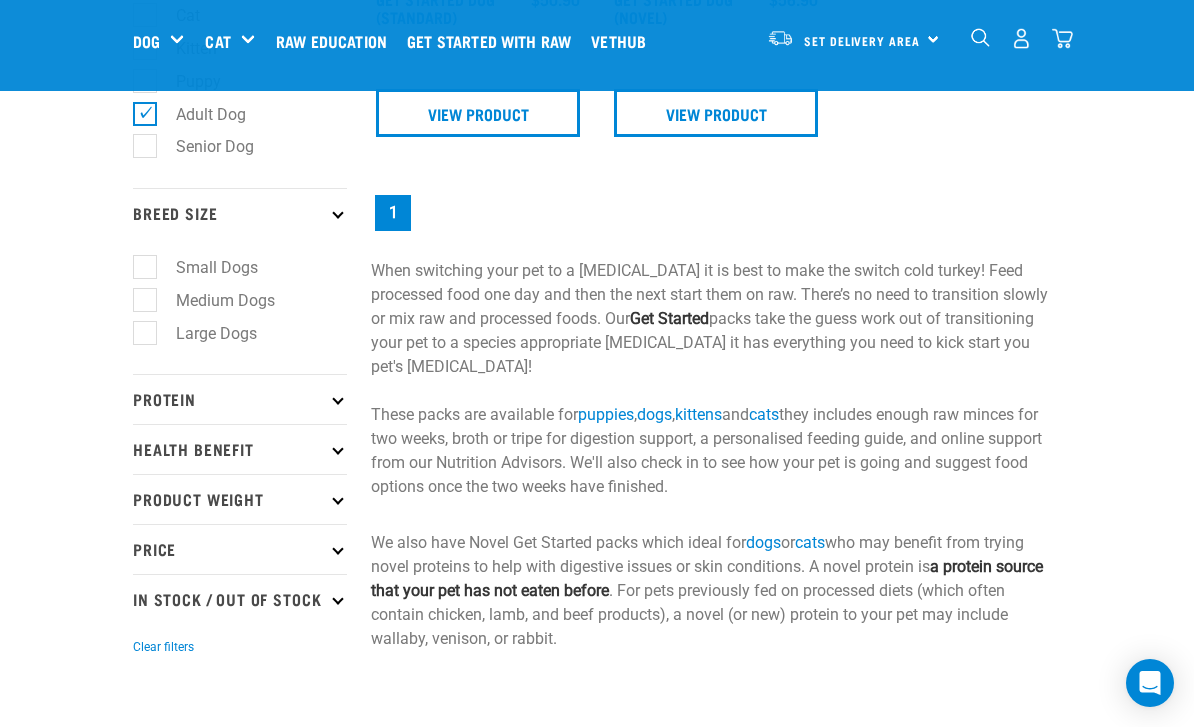 click on "Medium Dogs" at bounding box center (213, 300) 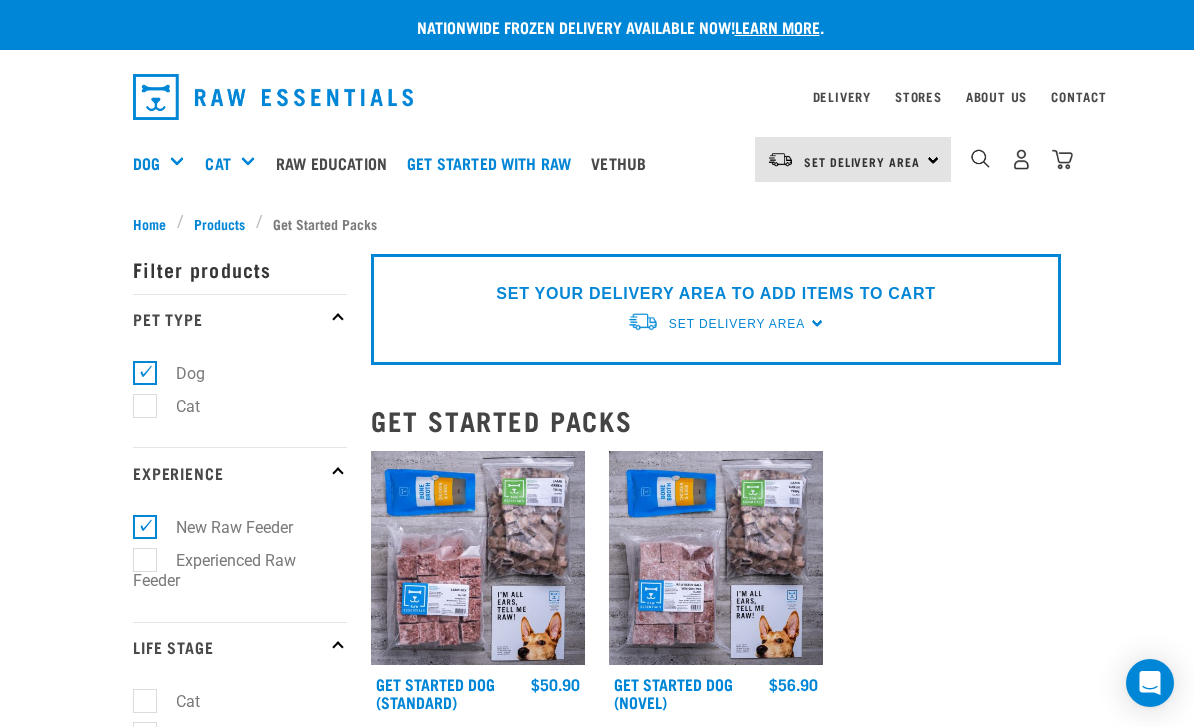 scroll, scrollTop: 0, scrollLeft: 0, axis: both 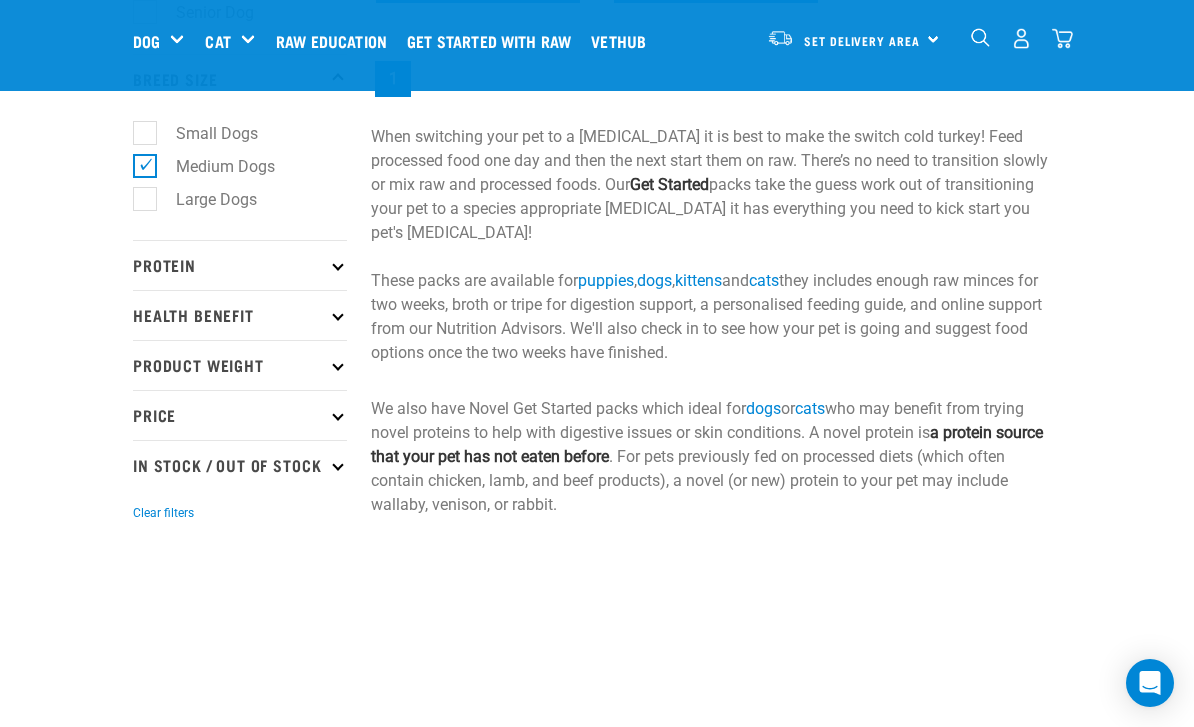 click on "Health Benefit" at bounding box center (240, 315) 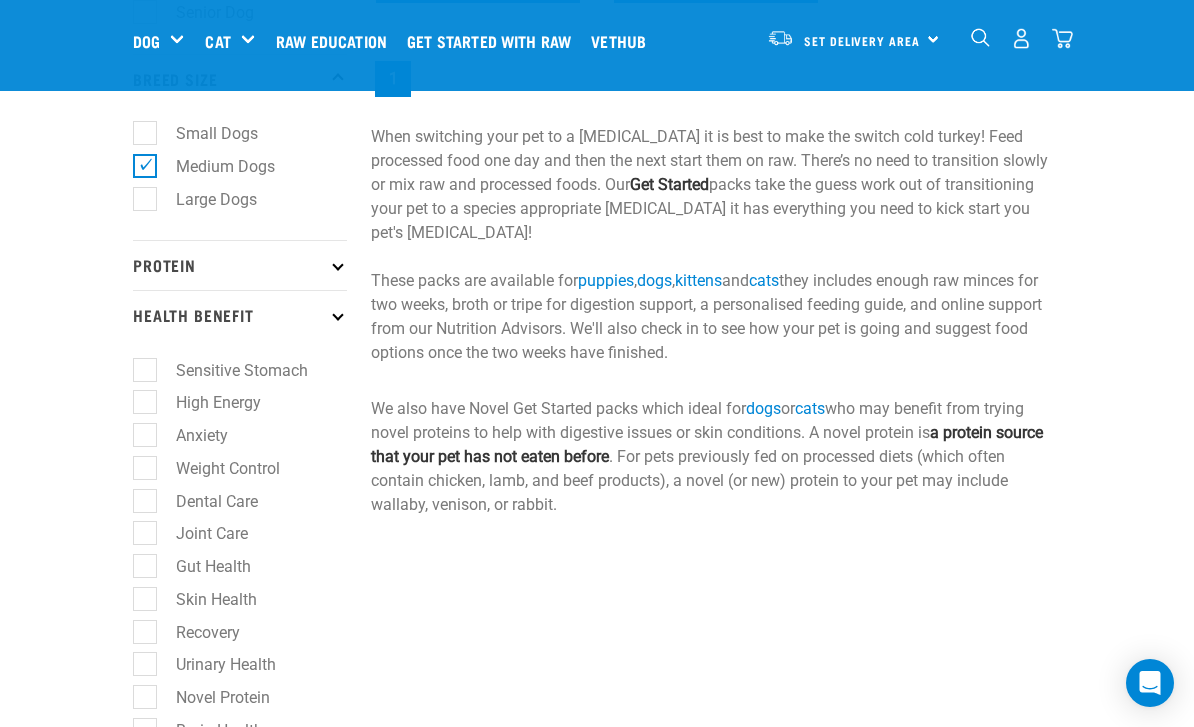 click on "Skin Health" at bounding box center (204, 599) 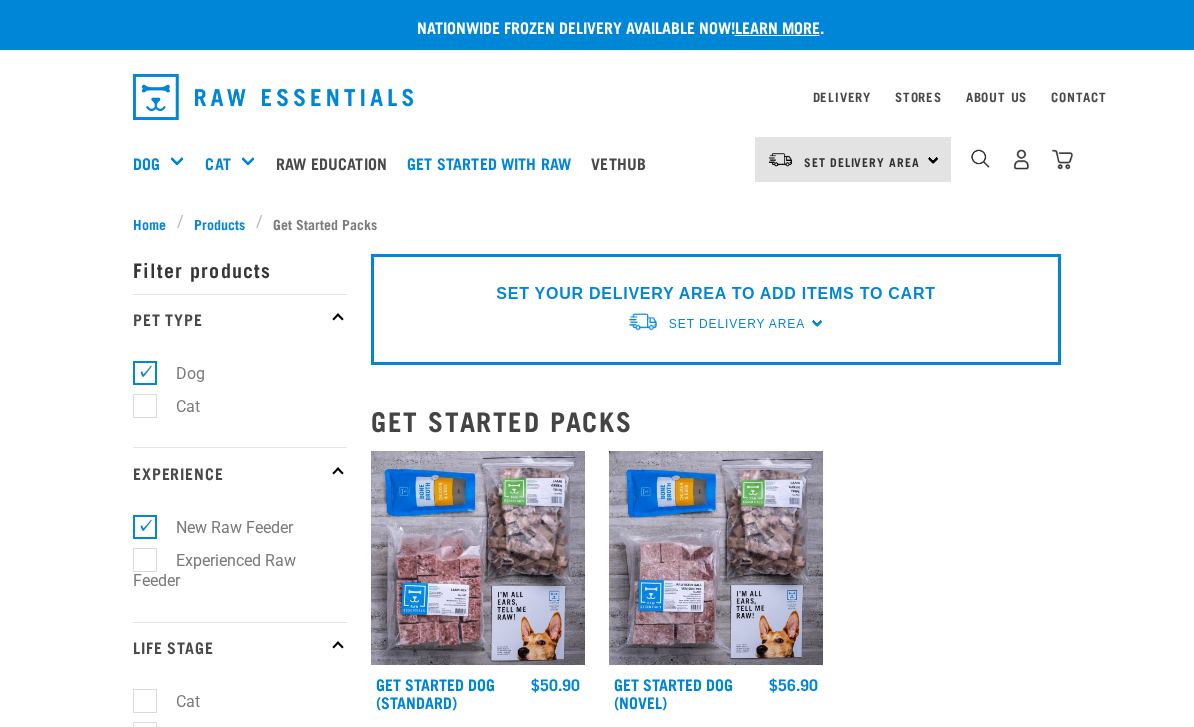 scroll, scrollTop: 0, scrollLeft: 0, axis: both 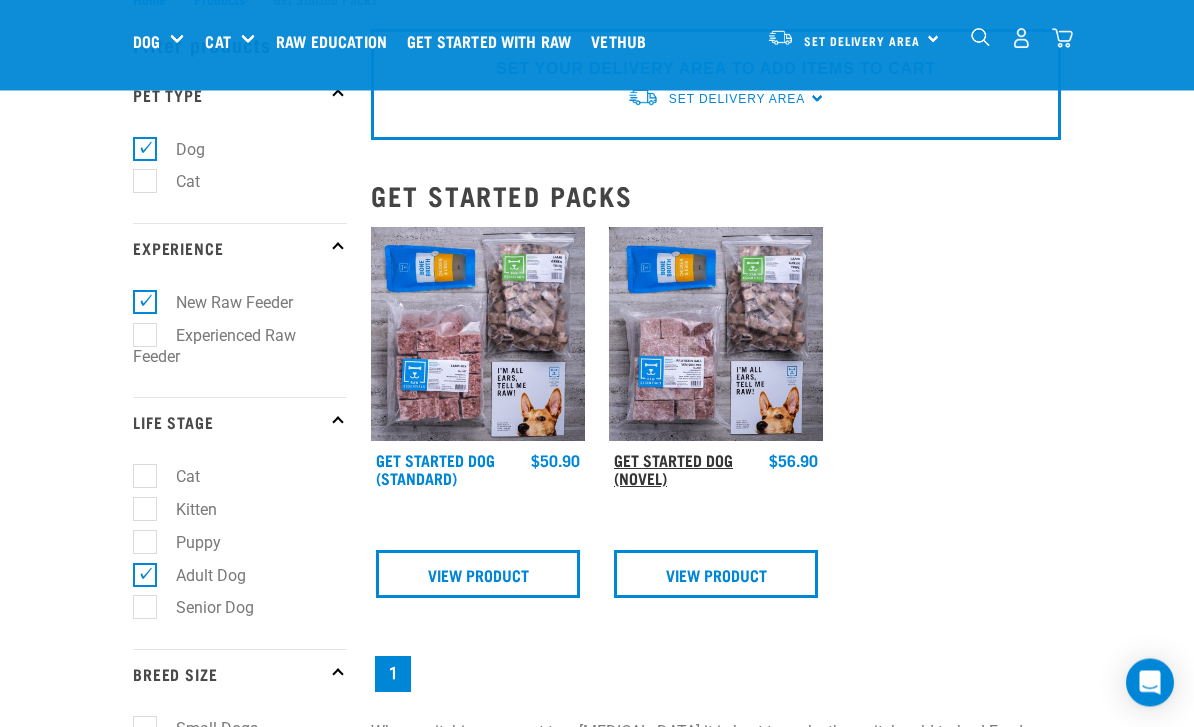 click on "Get Started Dog (Novel)" at bounding box center [673, 469] 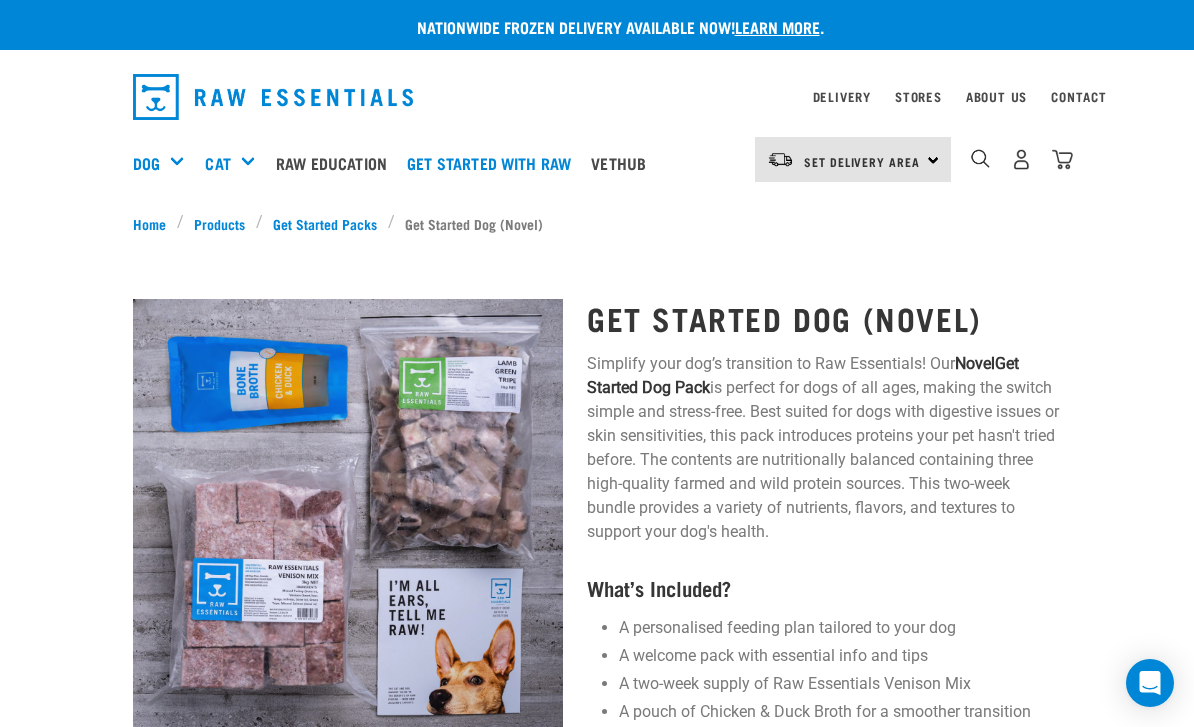 scroll, scrollTop: 0, scrollLeft: 0, axis: both 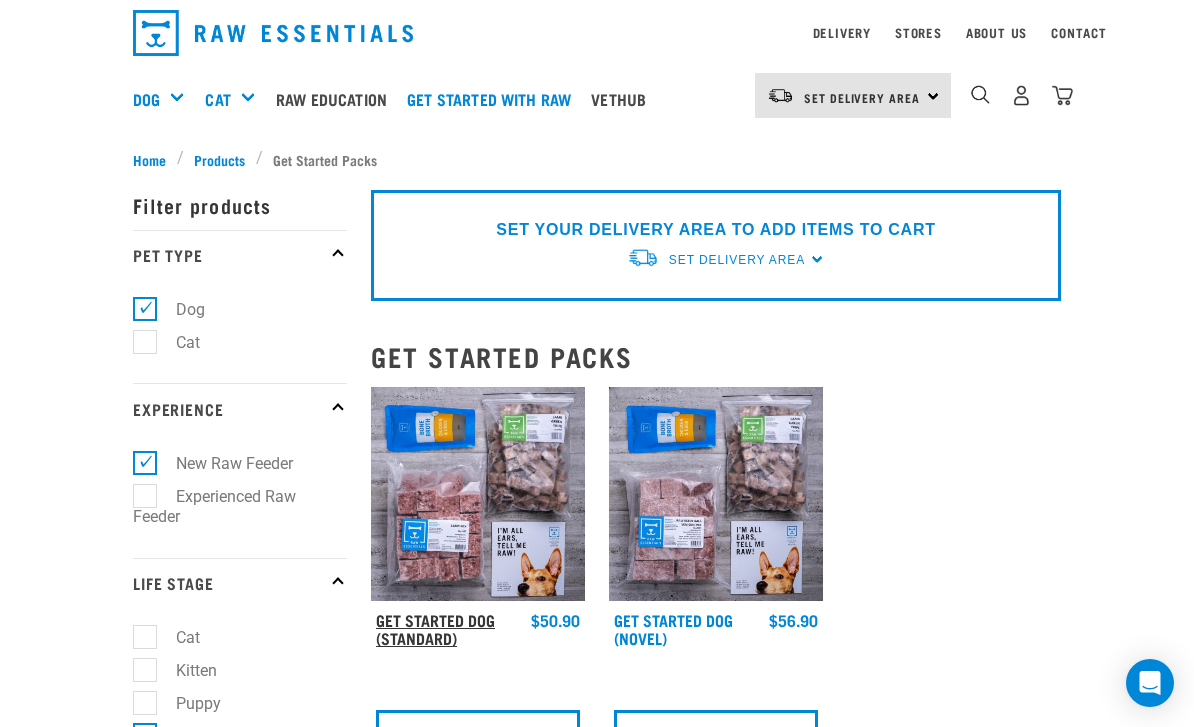 click on "Get Started Dog (Standard)" at bounding box center (435, 628) 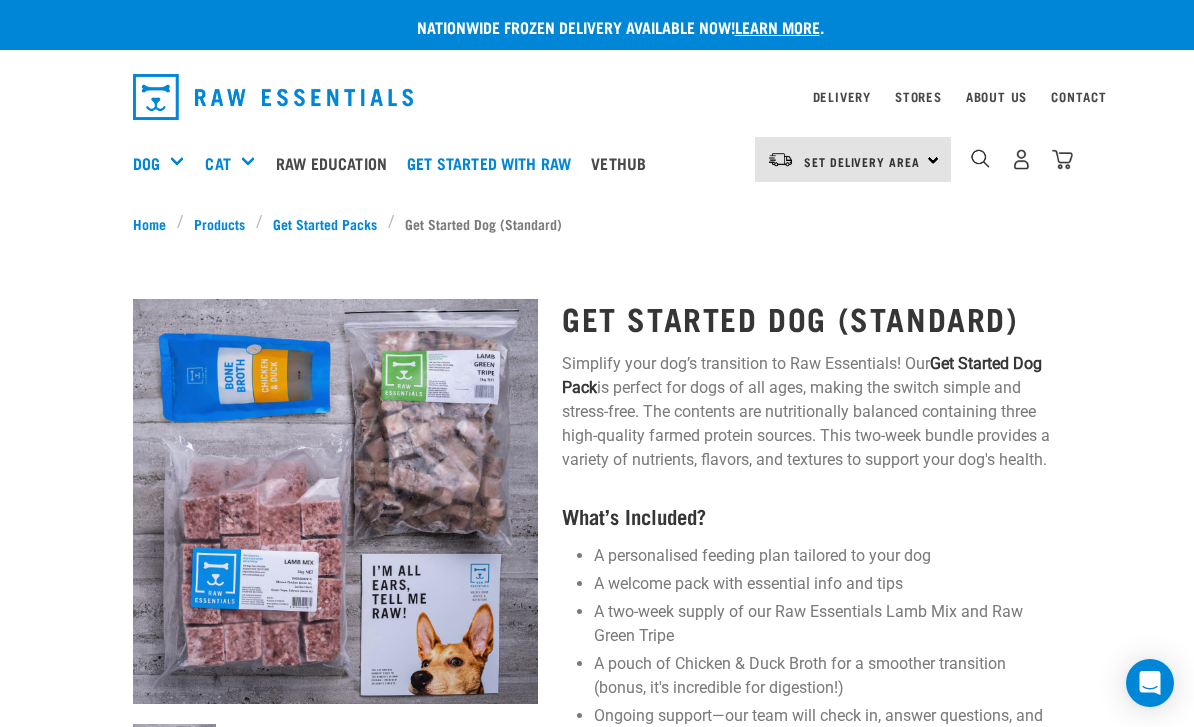 scroll, scrollTop: 0, scrollLeft: 0, axis: both 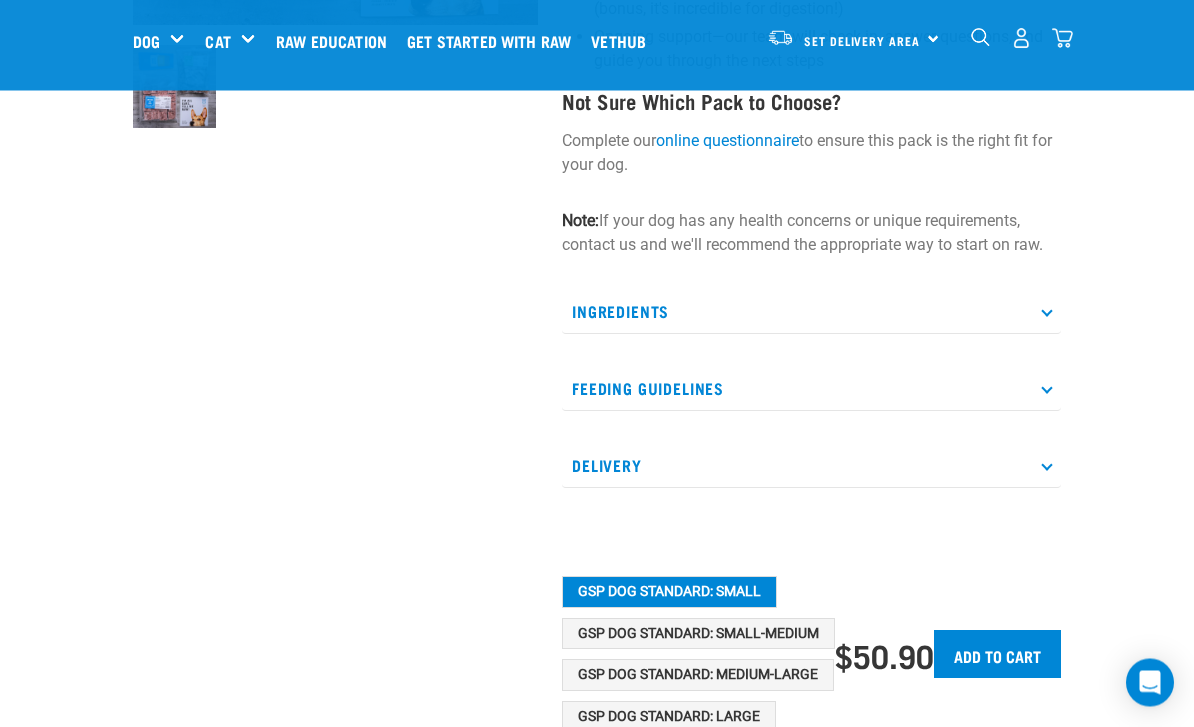 click on "Ingredients" at bounding box center (811, 312) 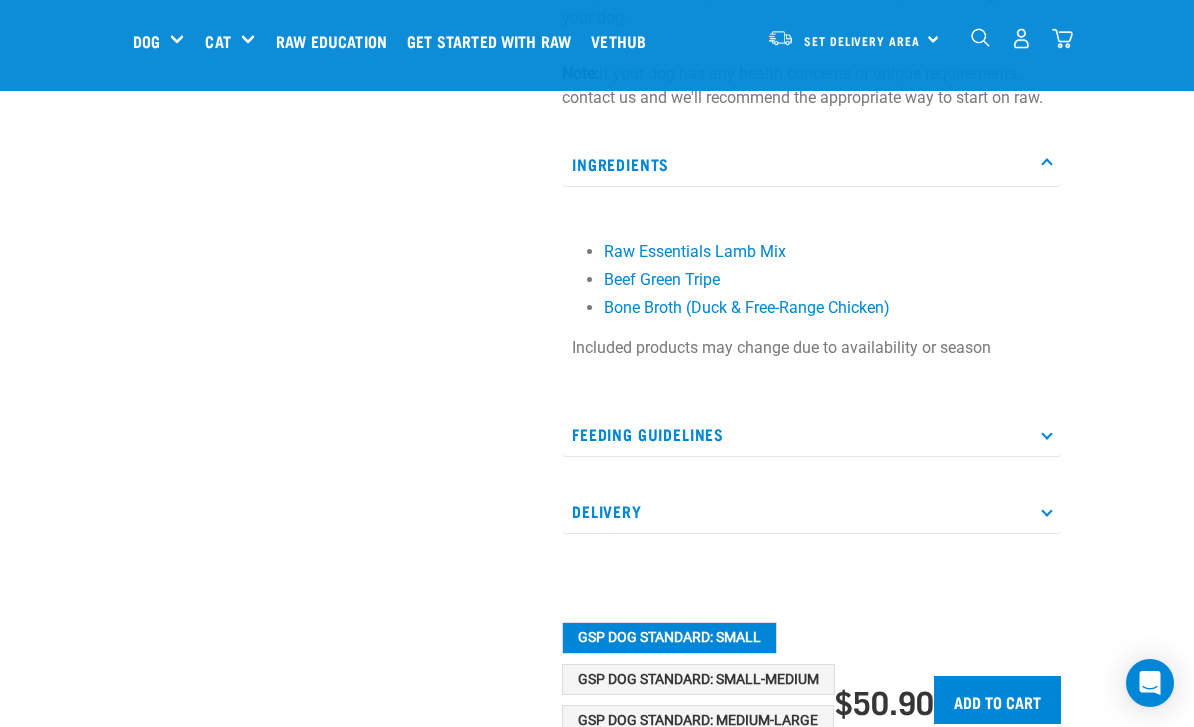 scroll, scrollTop: 678, scrollLeft: 0, axis: vertical 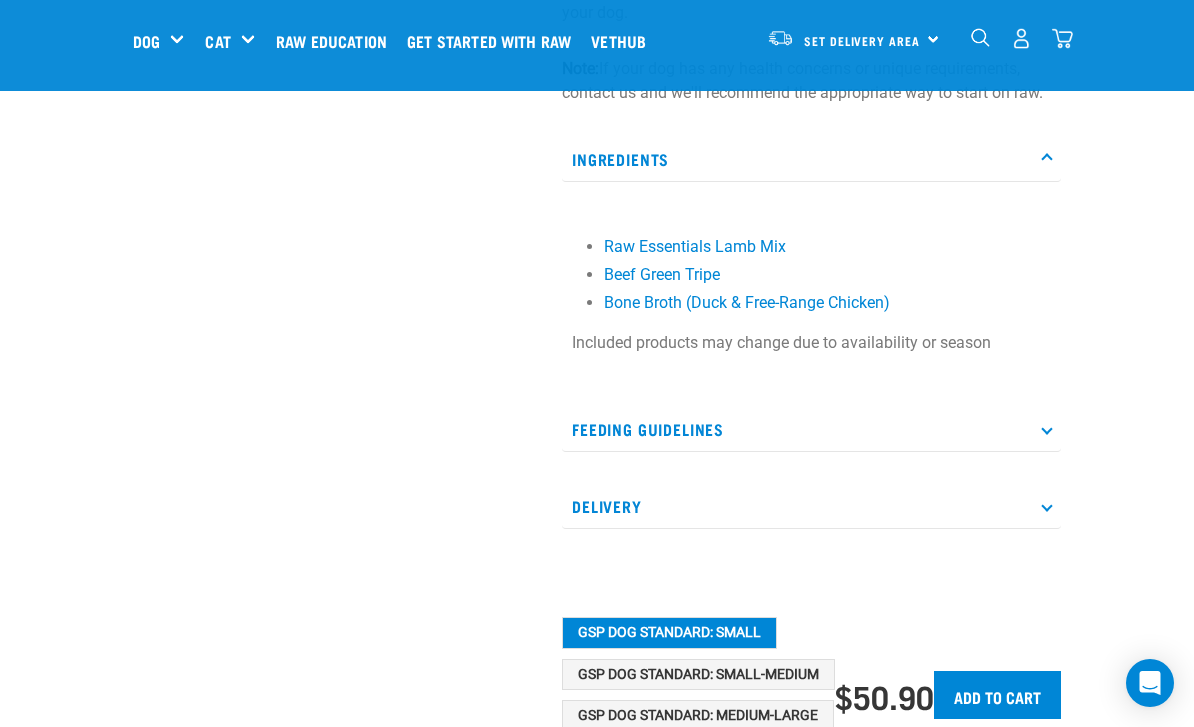 click at bounding box center (1046, 428) 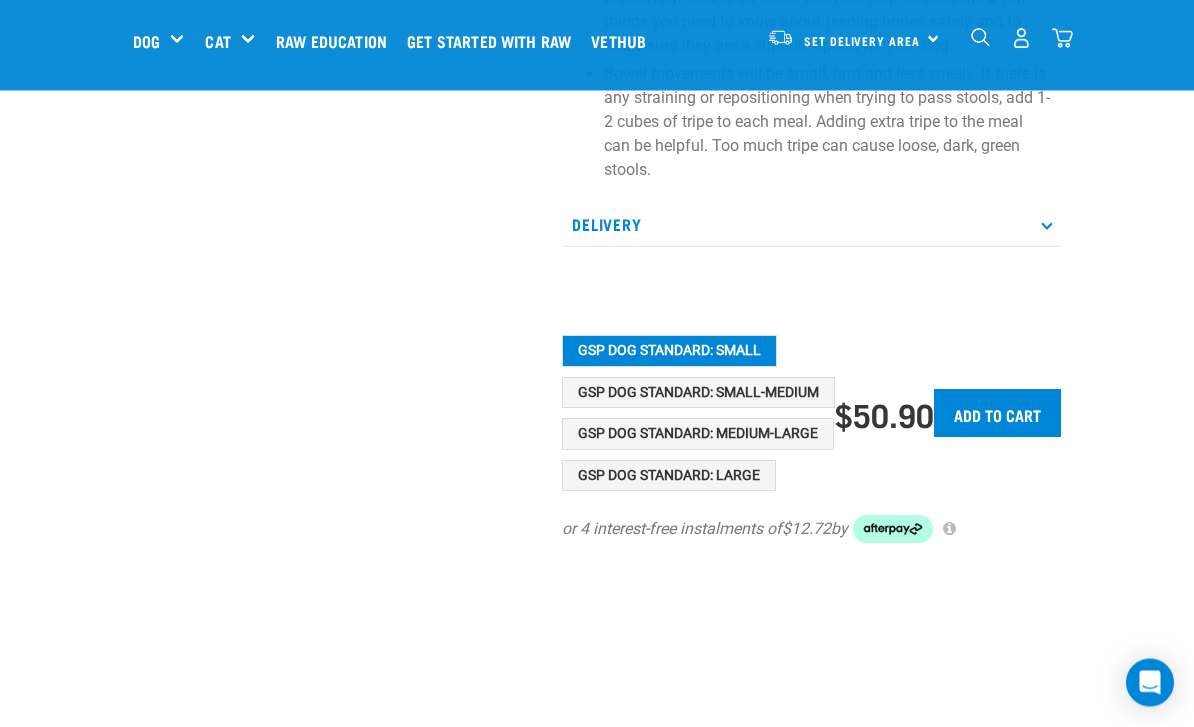scroll, scrollTop: 1617, scrollLeft: 0, axis: vertical 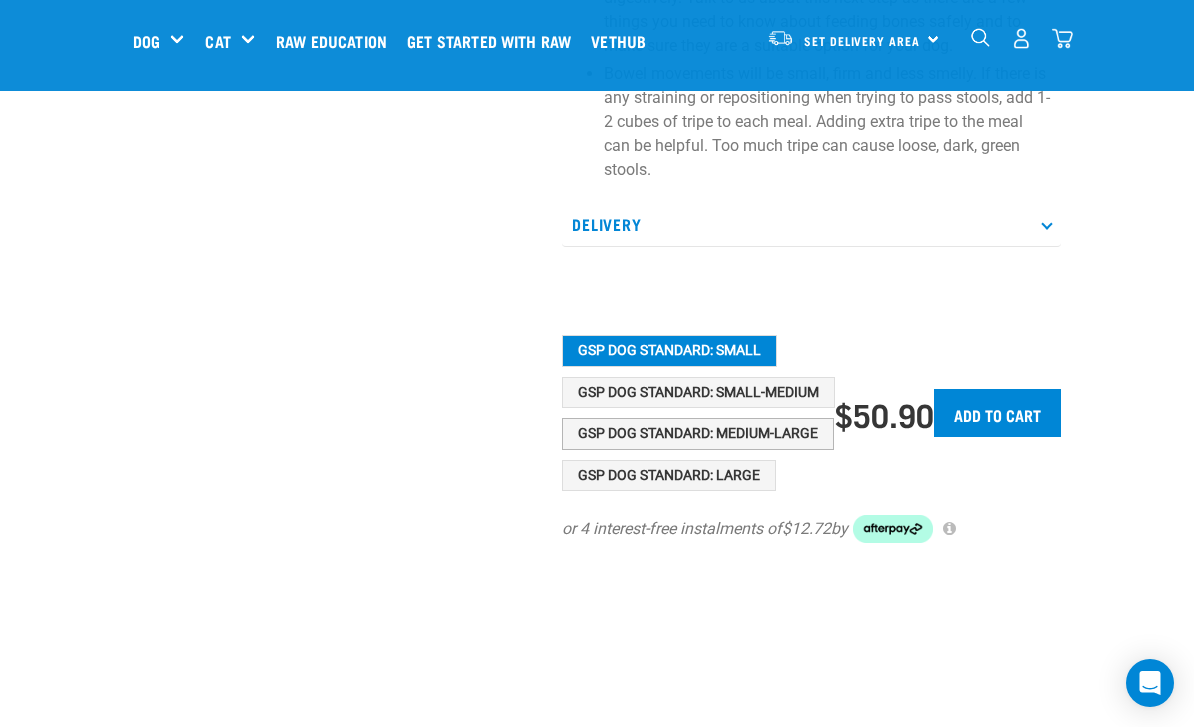 click on "GSP Dog Standard: Medium-Large" at bounding box center [698, 434] 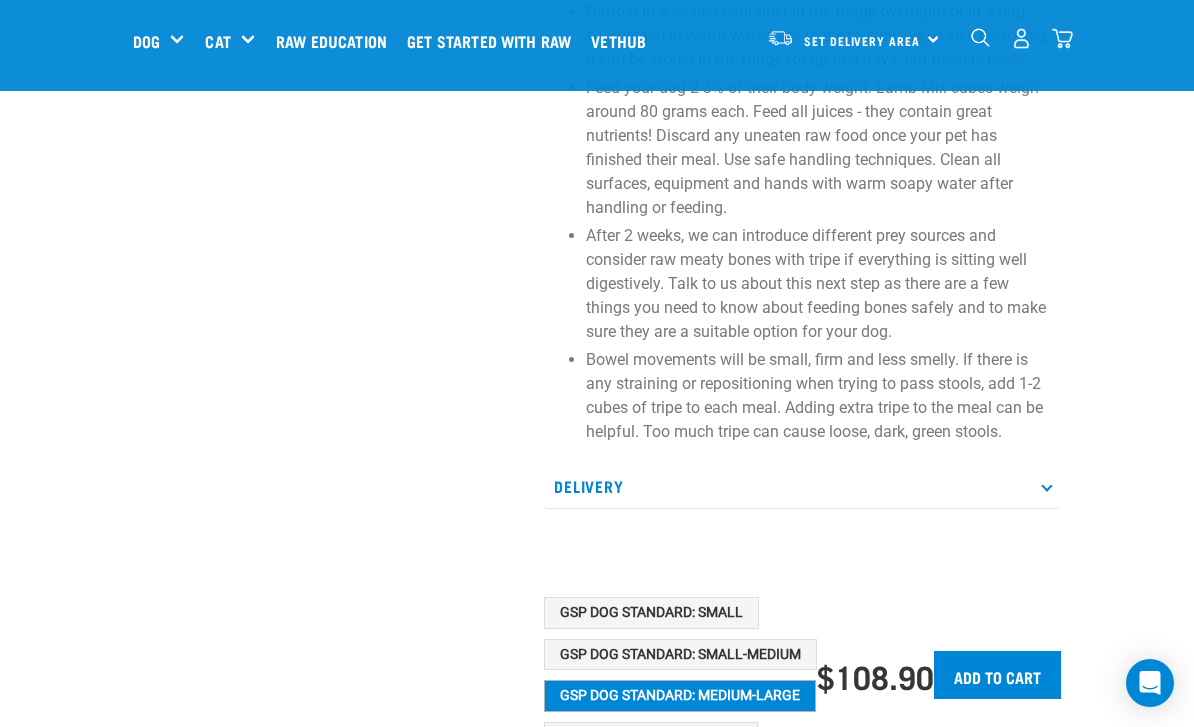 scroll, scrollTop: 1330, scrollLeft: 0, axis: vertical 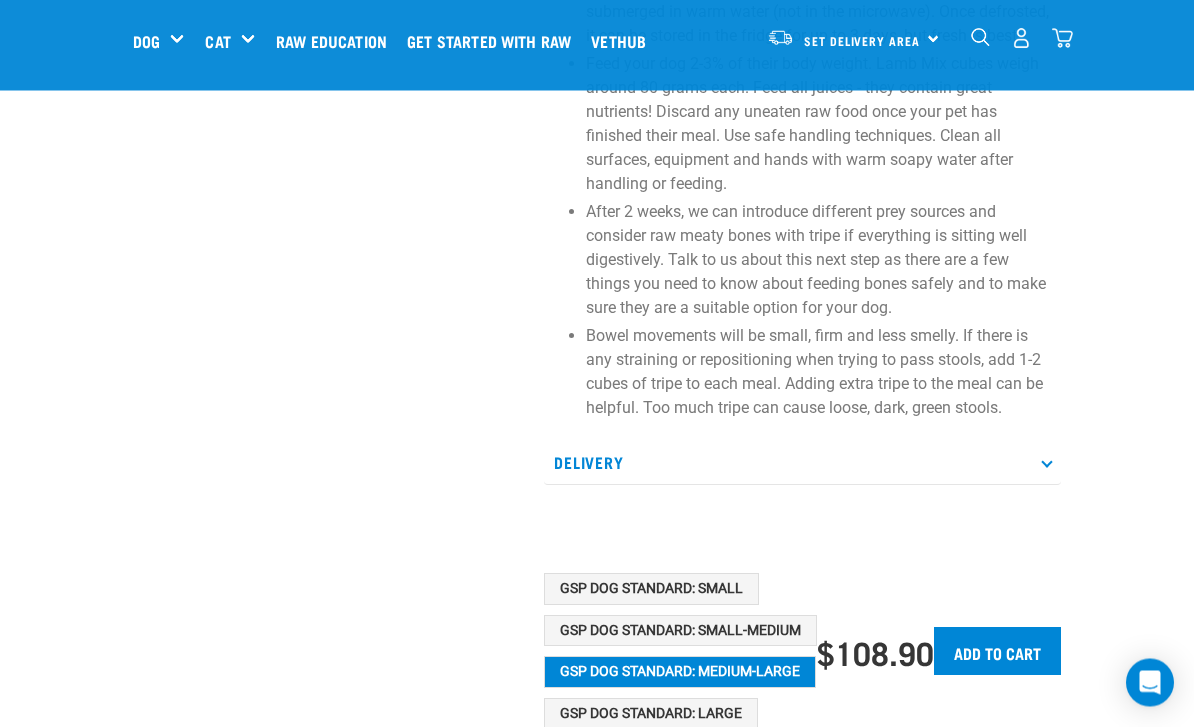 click on "Delivery" at bounding box center [802, 463] 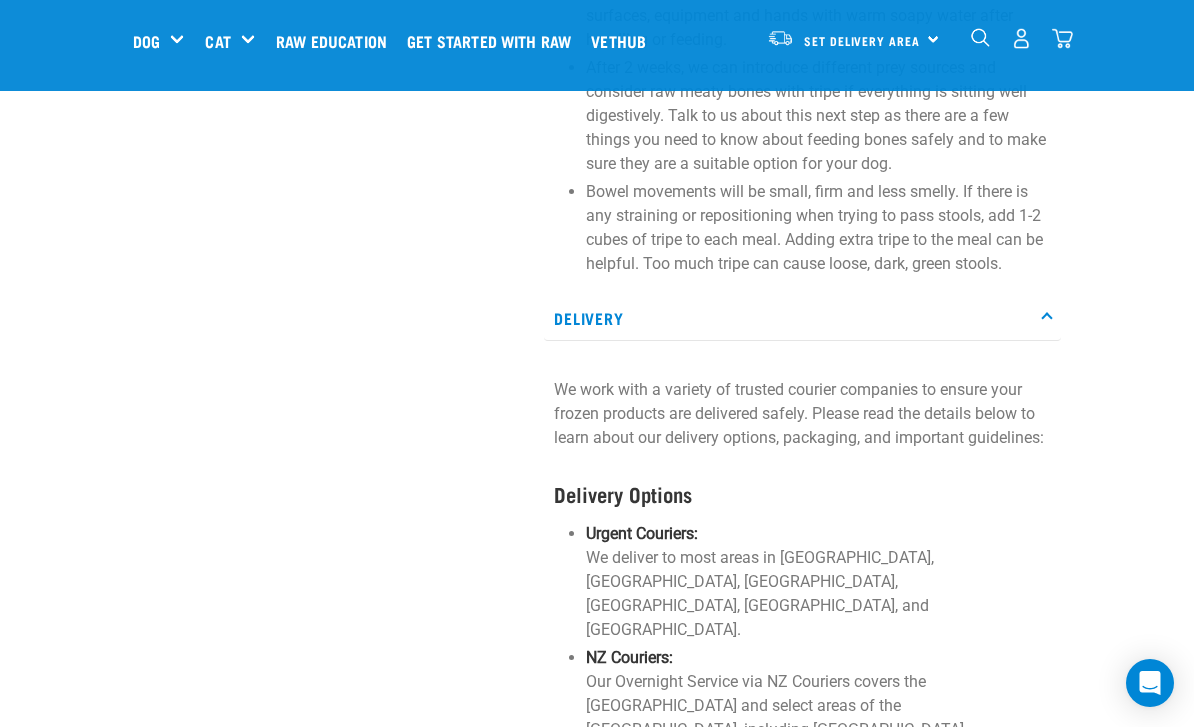 scroll, scrollTop: 1474, scrollLeft: 0, axis: vertical 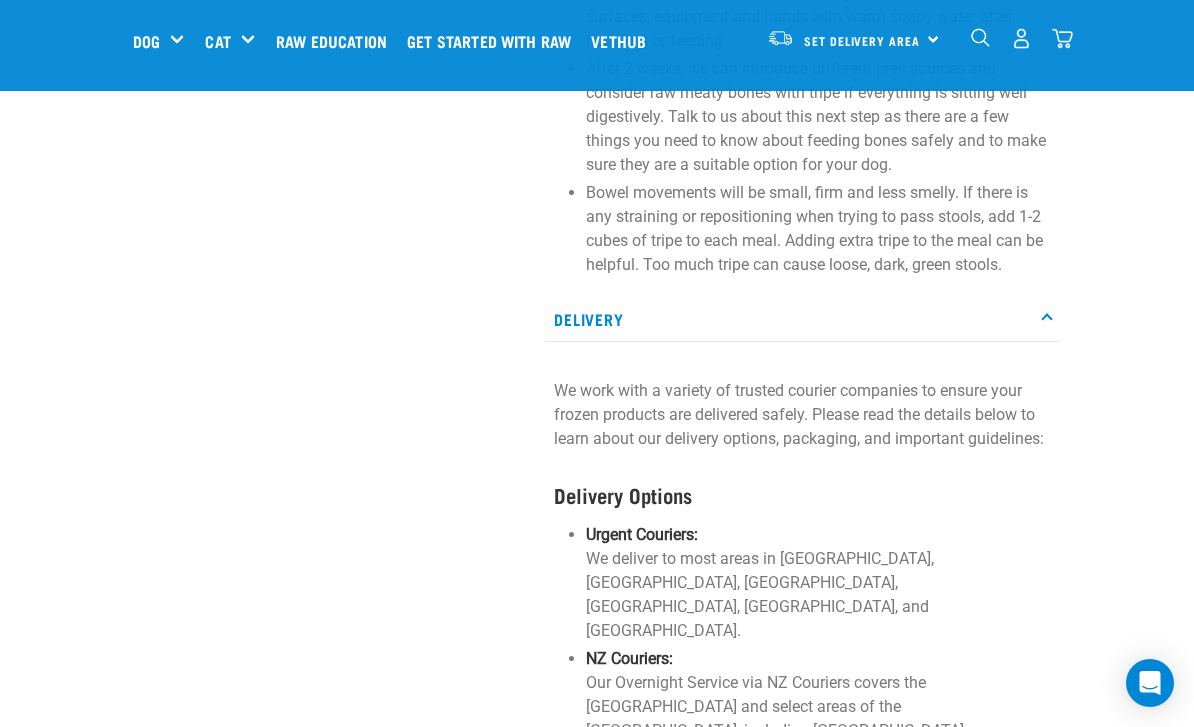 click on "Set Delivery Area
North Island
South Island" at bounding box center (853, 38) 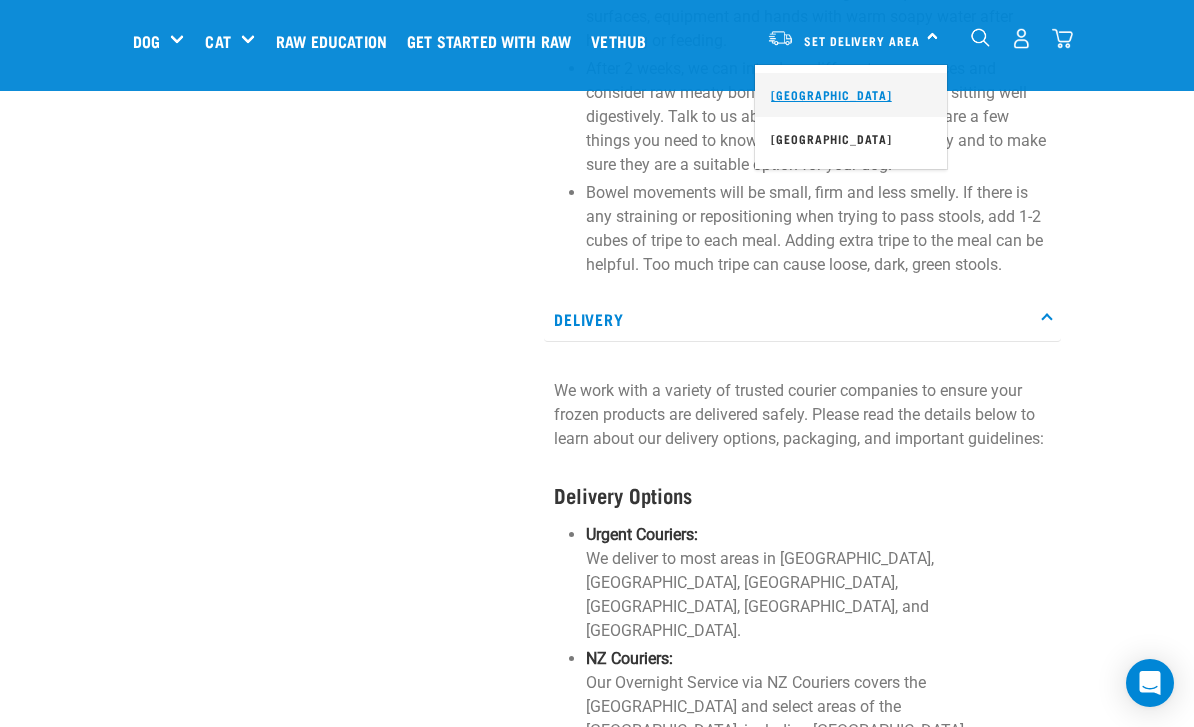 click on "[GEOGRAPHIC_DATA]" at bounding box center (851, 95) 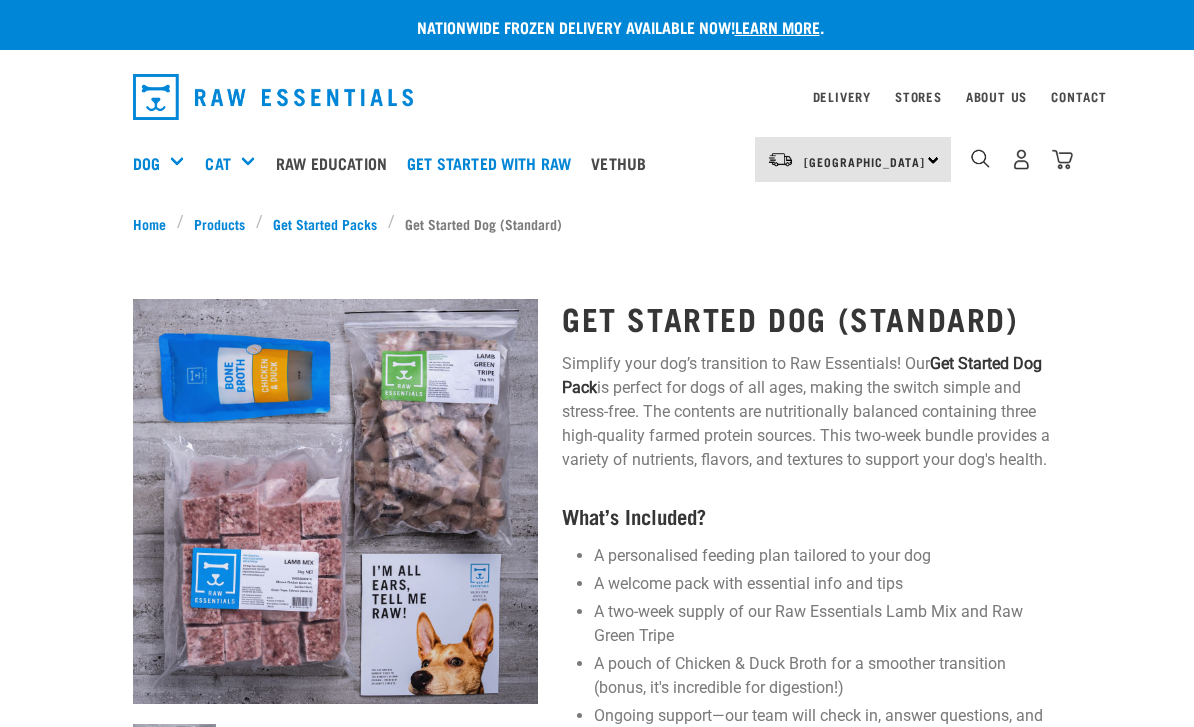 scroll, scrollTop: 0, scrollLeft: 0, axis: both 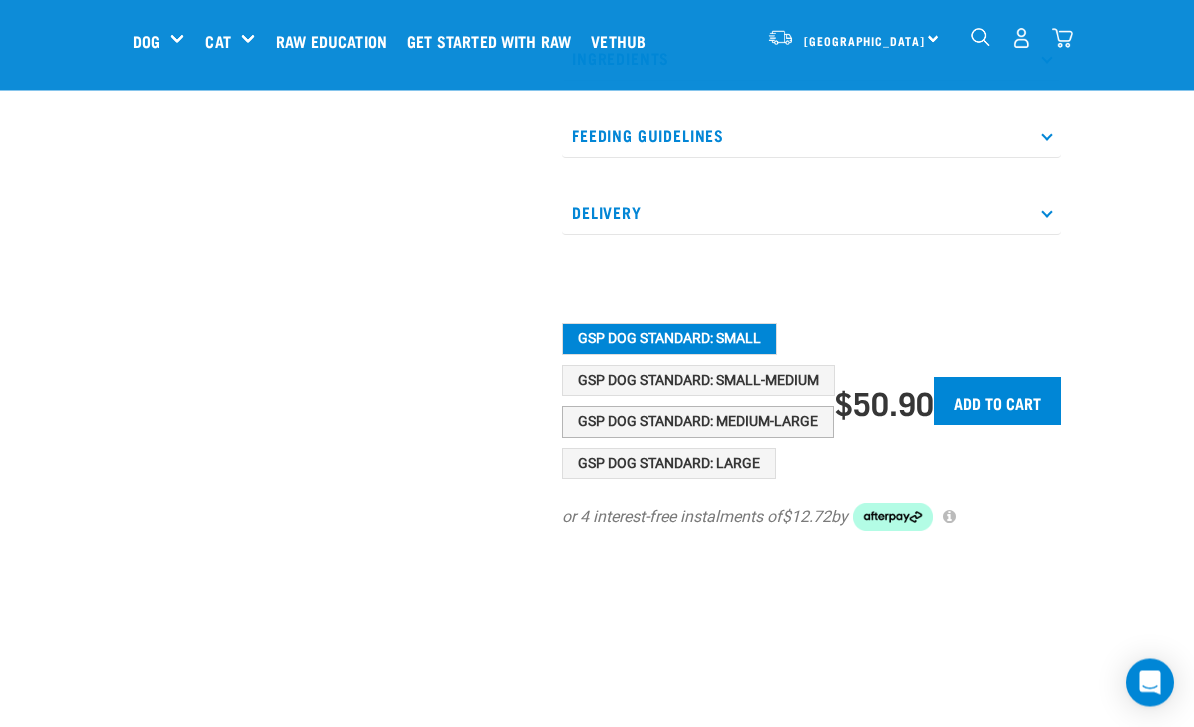 click on "GSP Dog Standard: Medium-Large" at bounding box center [698, 423] 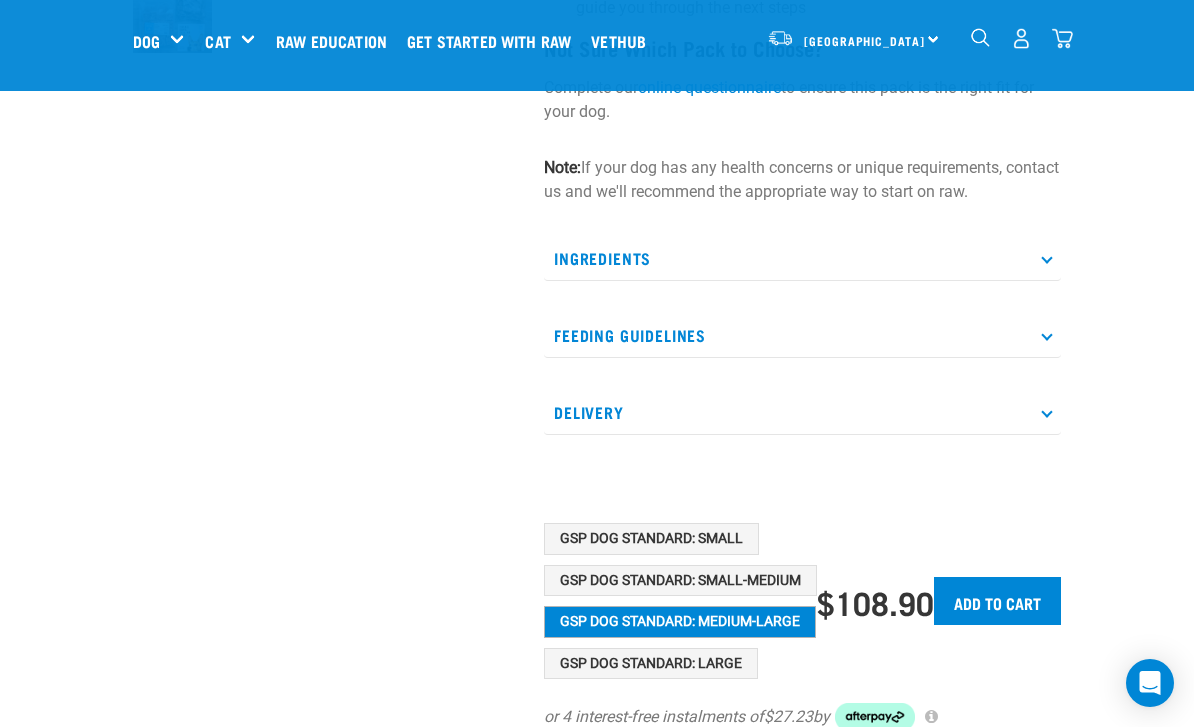 scroll, scrollTop: 578, scrollLeft: 0, axis: vertical 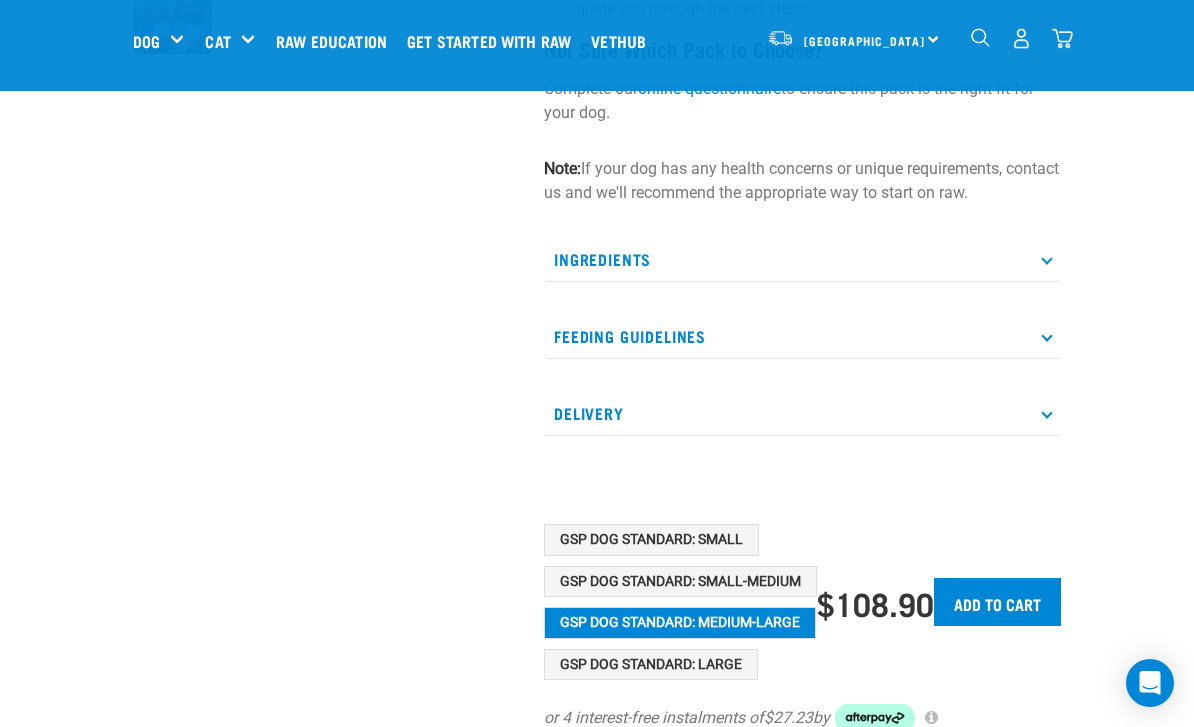 click on "Feeding Guidelines" at bounding box center (802, 336) 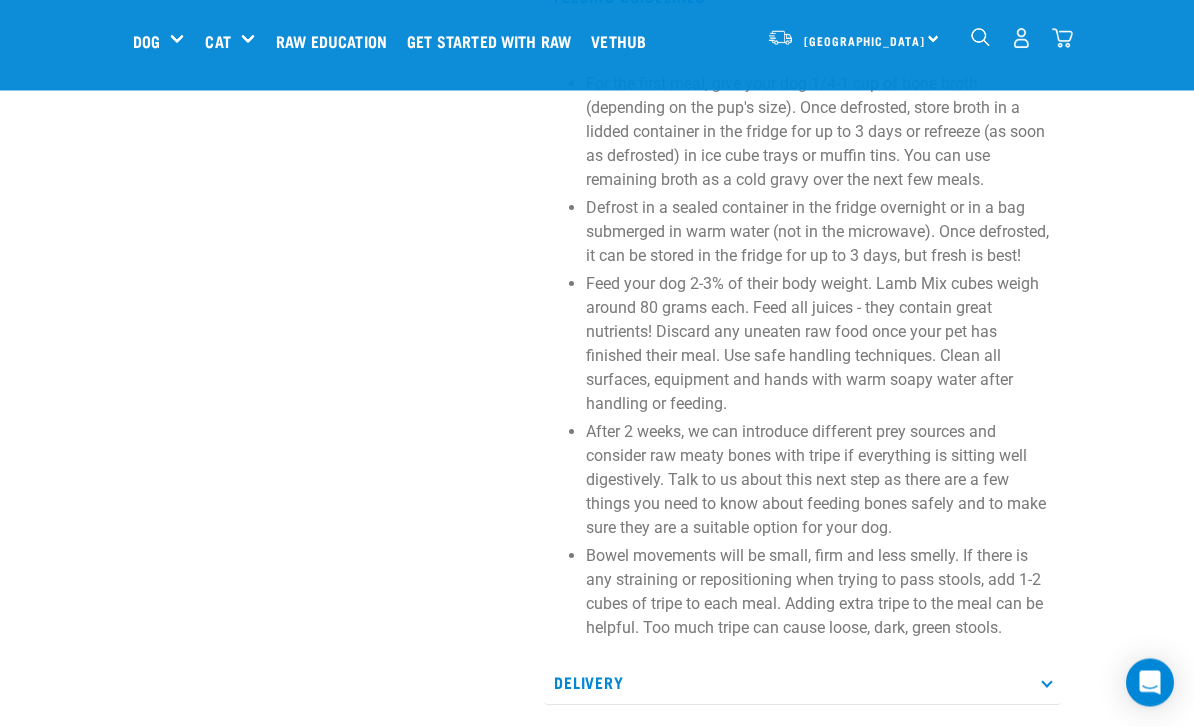 scroll, scrollTop: 991, scrollLeft: 0, axis: vertical 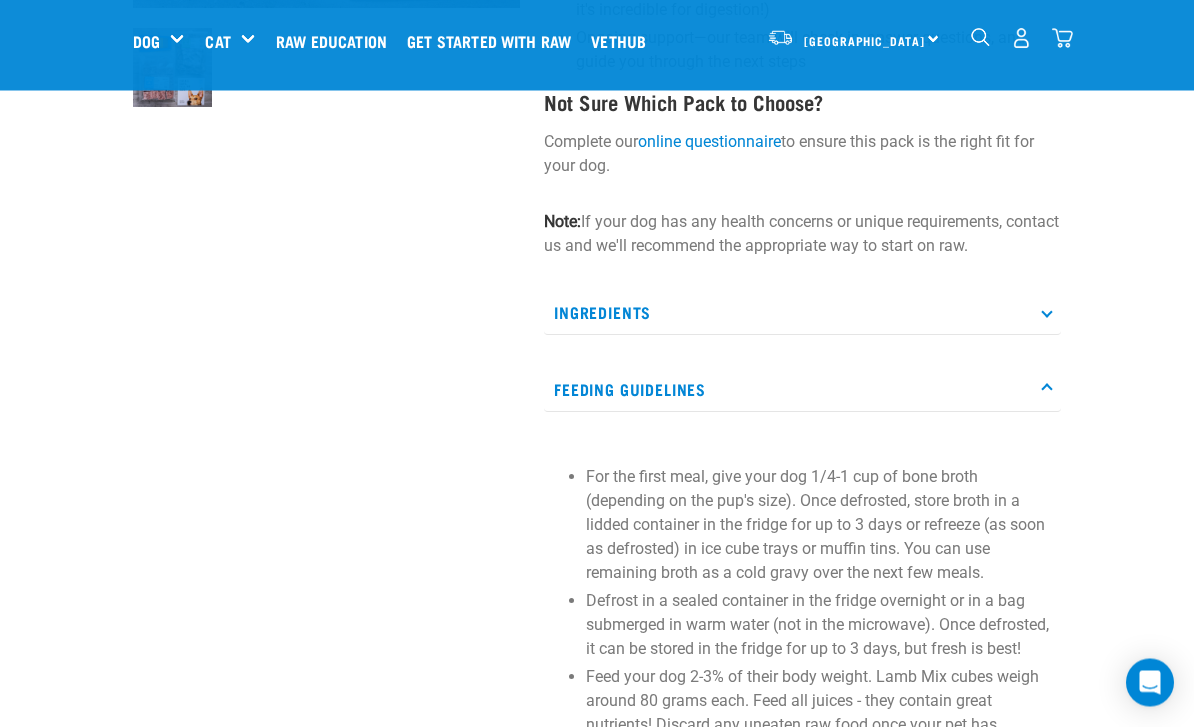 click at bounding box center [1046, 312] 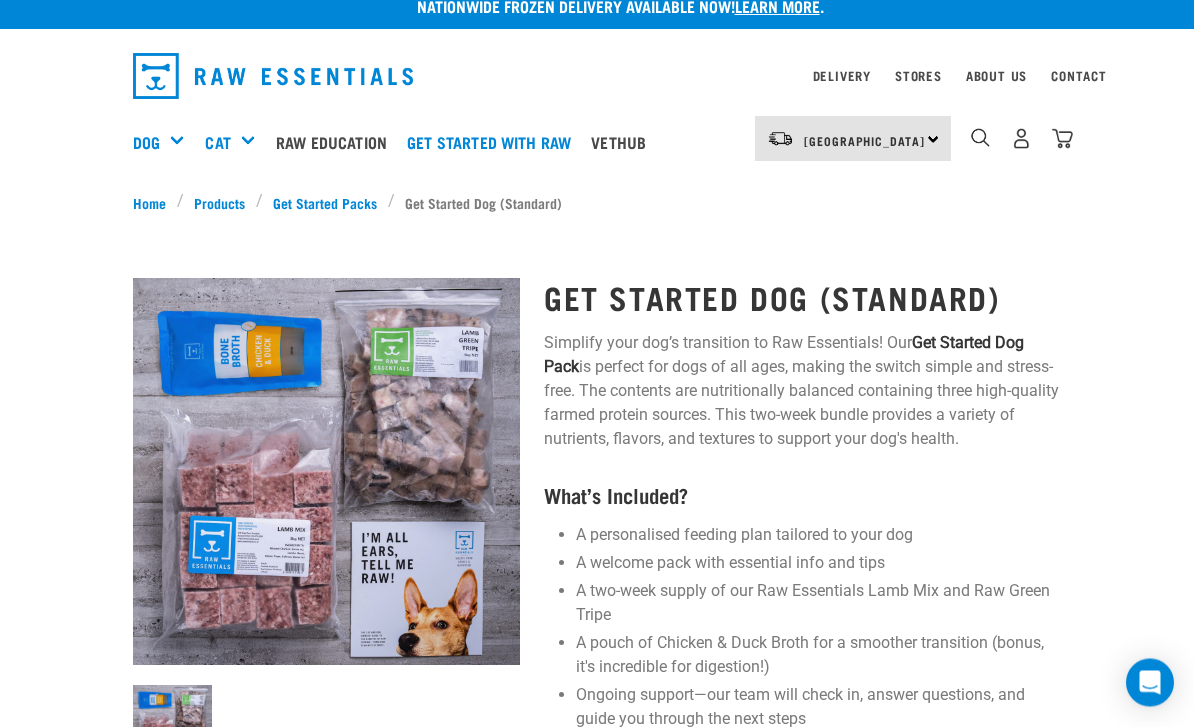 scroll, scrollTop: 0, scrollLeft: 0, axis: both 